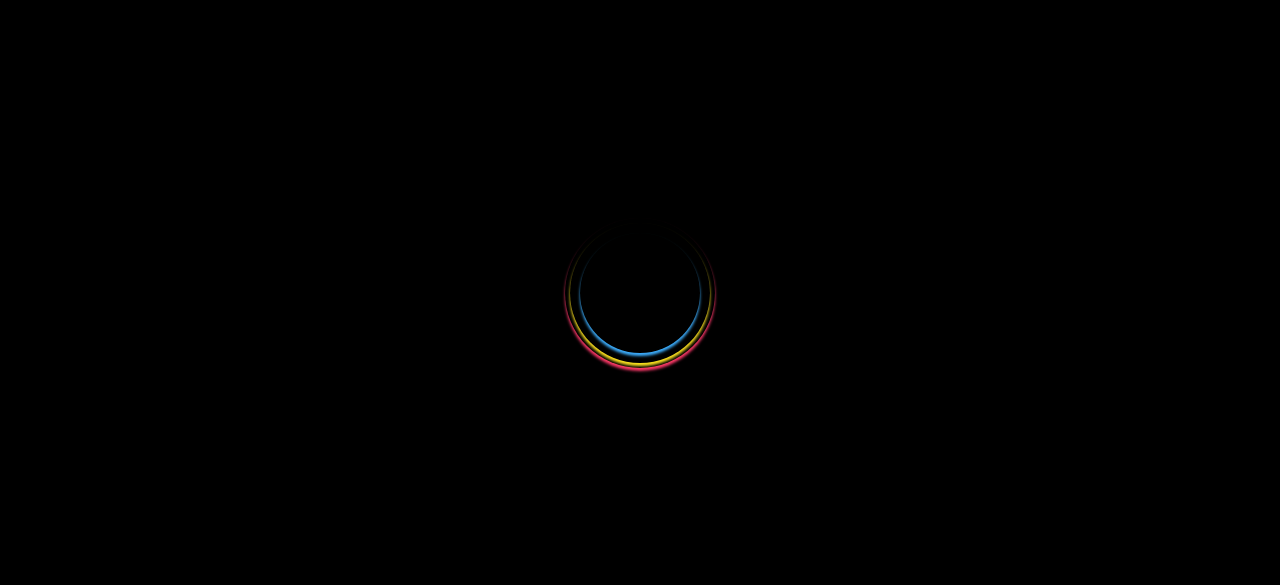 scroll, scrollTop: 0, scrollLeft: 0, axis: both 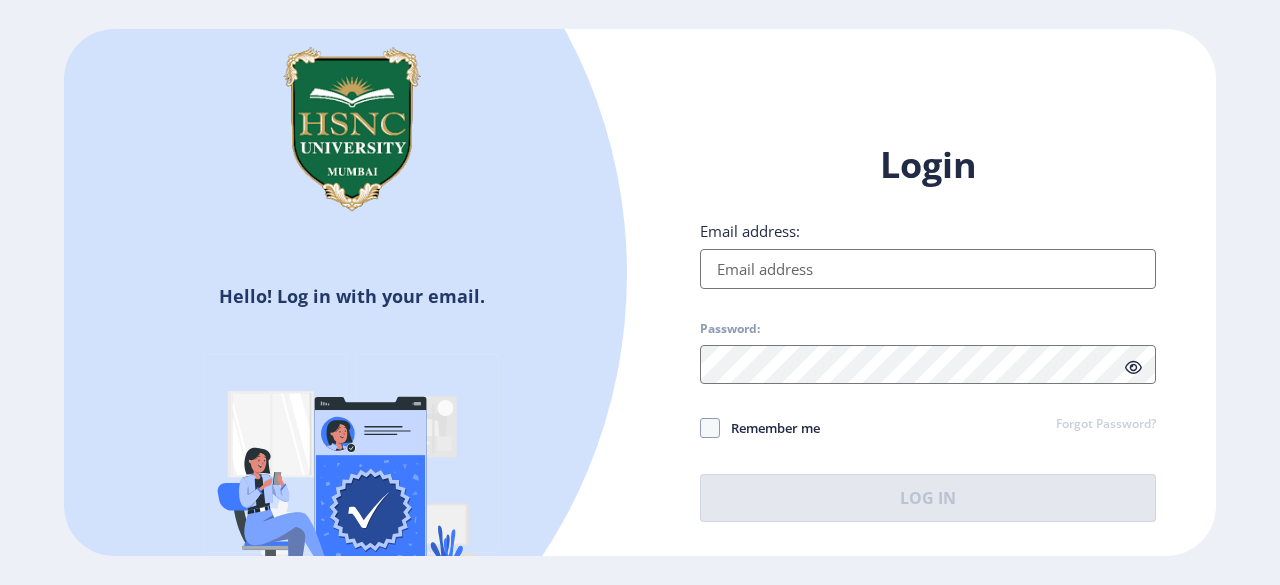 click on "Email address:" at bounding box center [928, 269] 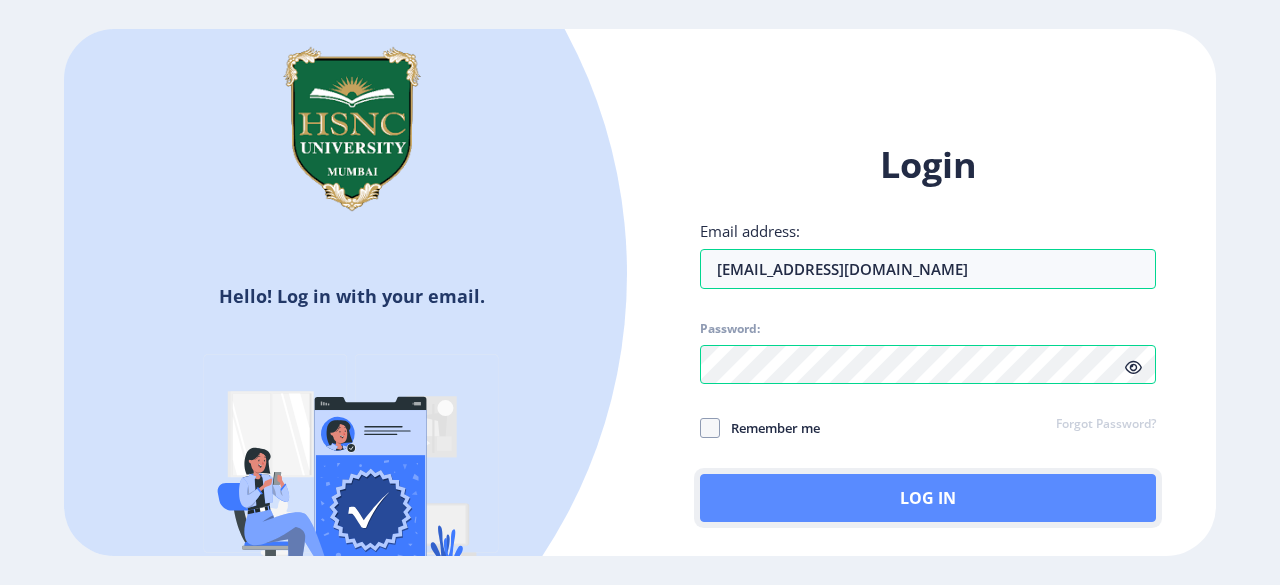 click on "Log In" 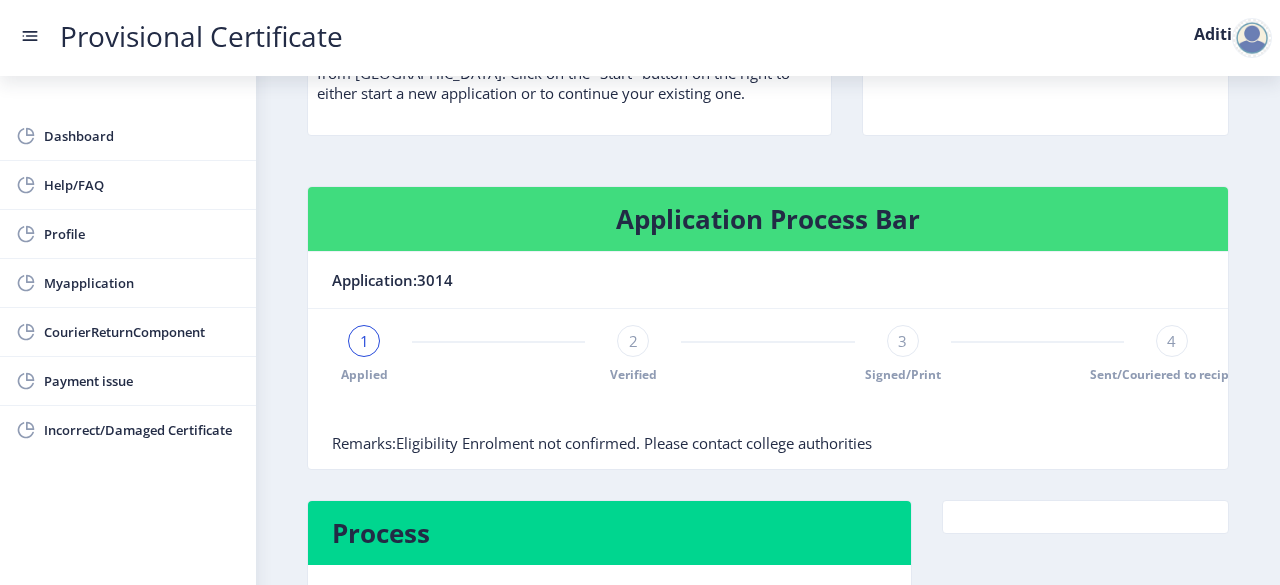 scroll, scrollTop: 268, scrollLeft: 0, axis: vertical 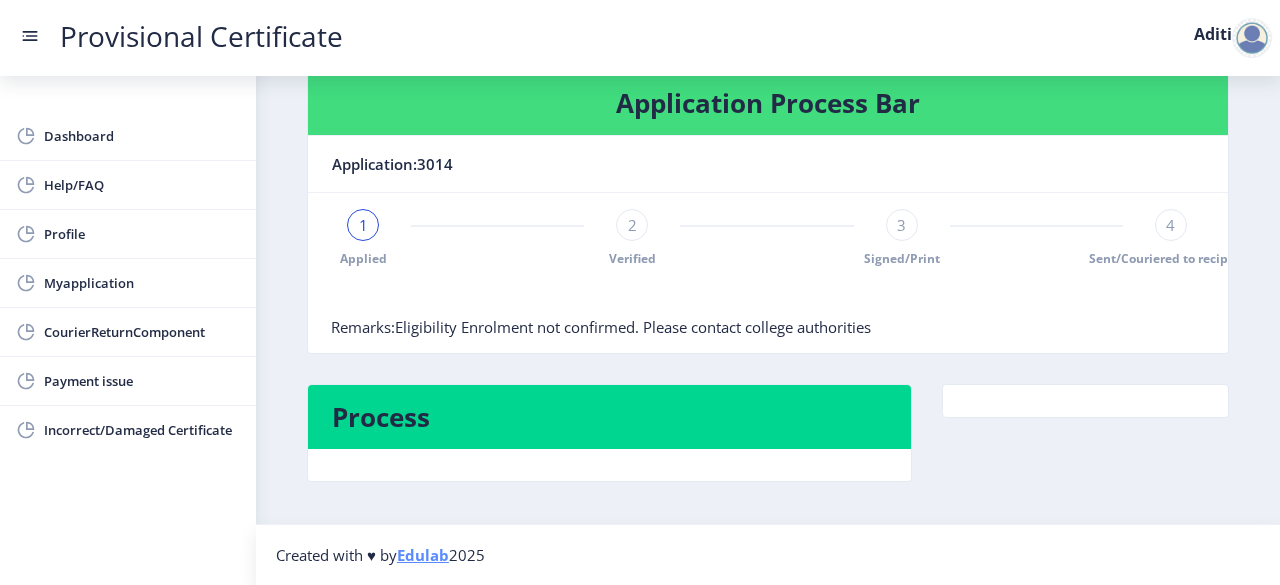 click on "2" 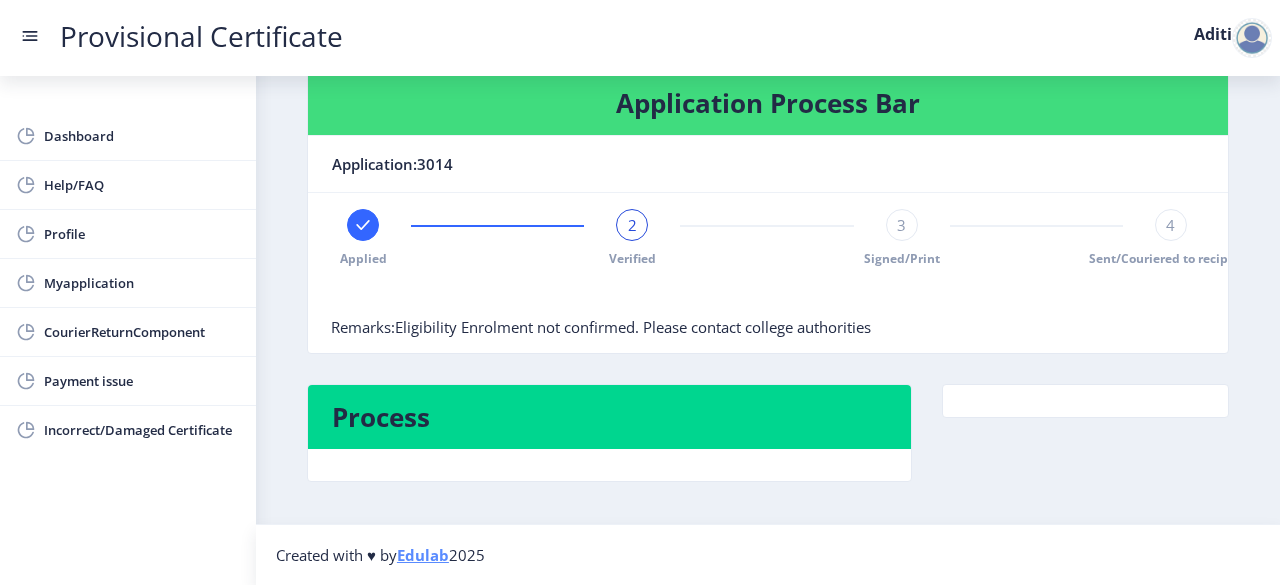 click on "3" 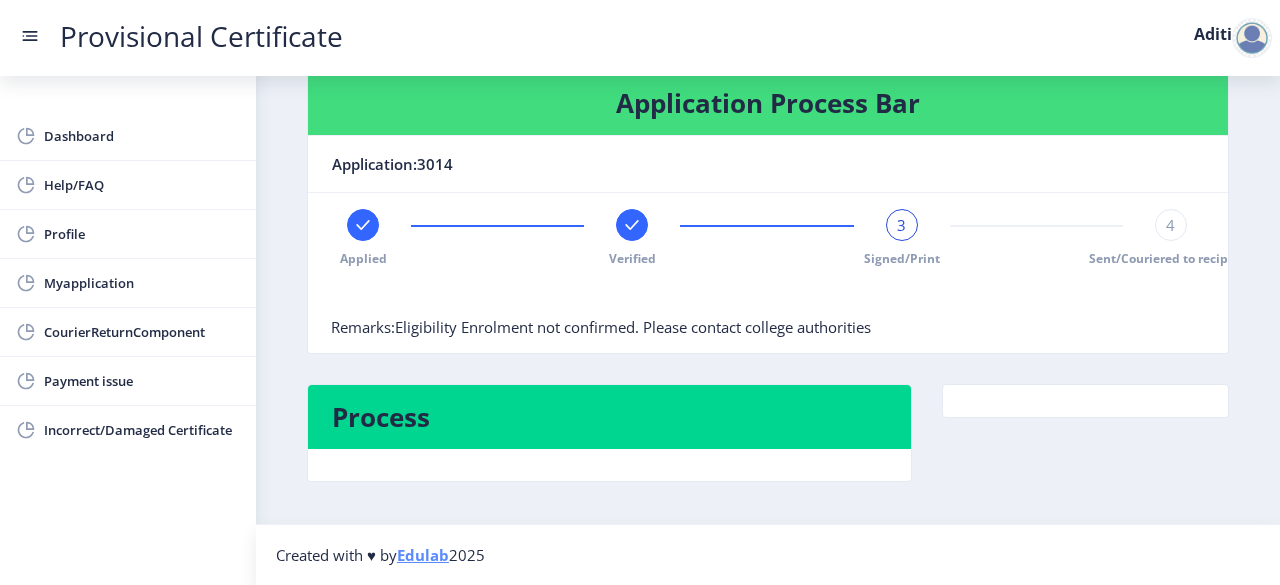 click on "4" 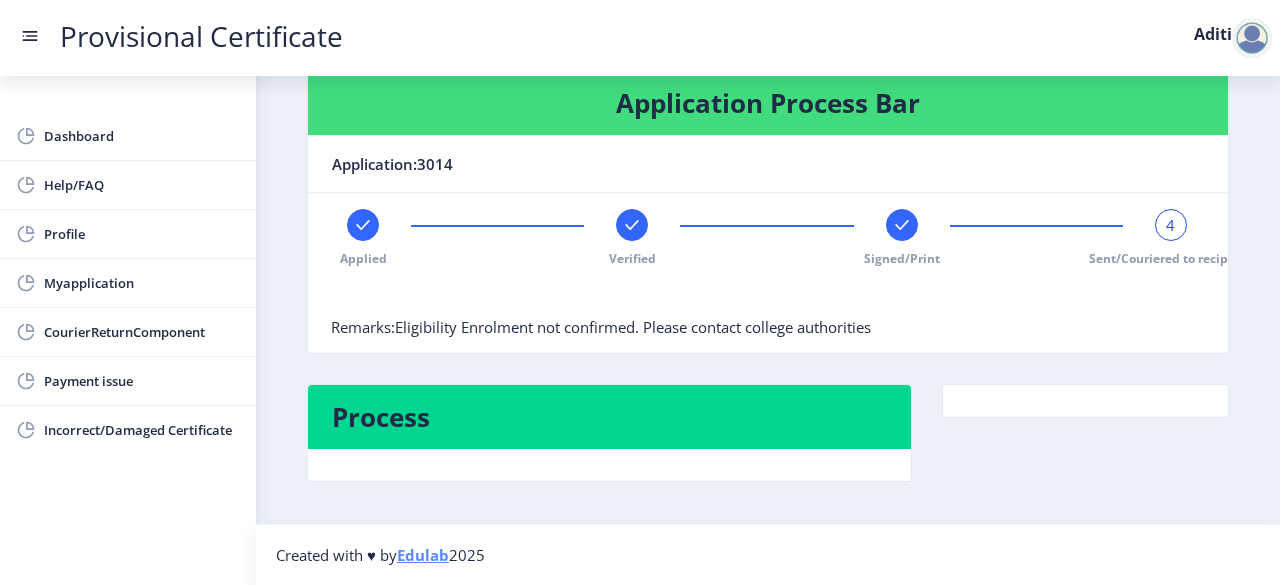 scroll, scrollTop: 0, scrollLeft: 0, axis: both 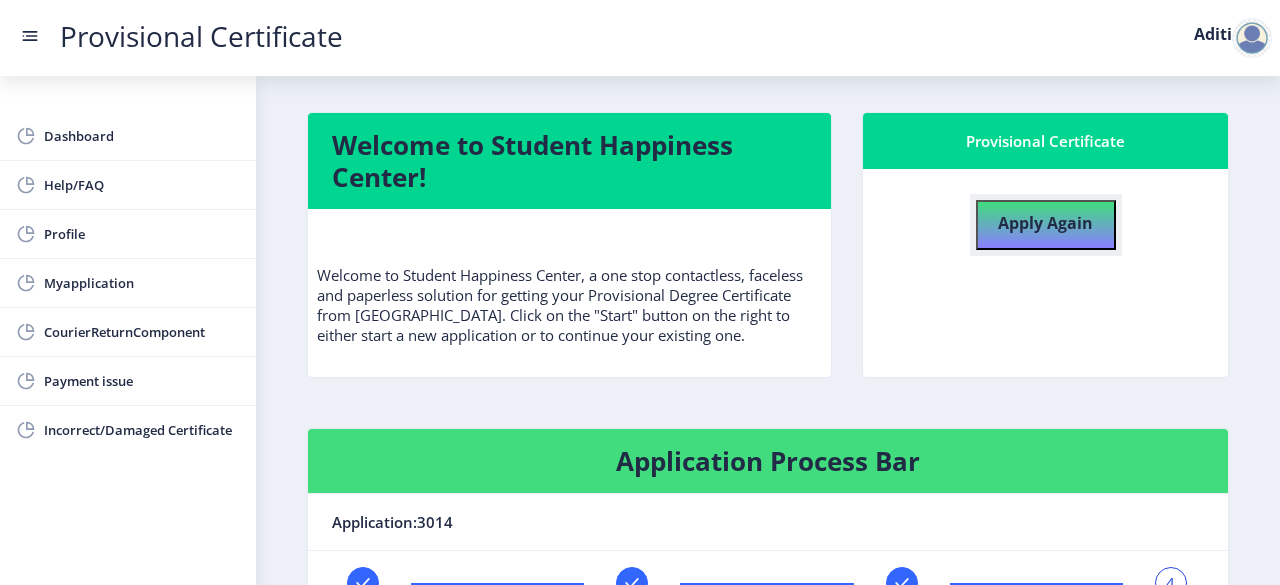 click on "Apply Again" 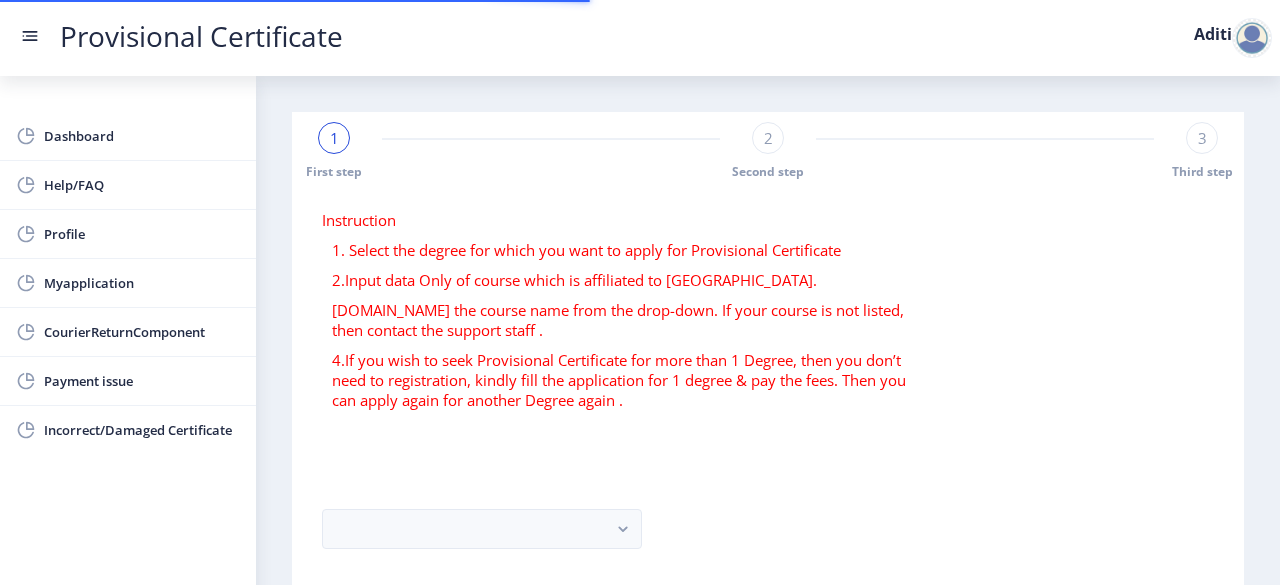 scroll, scrollTop: 162, scrollLeft: 0, axis: vertical 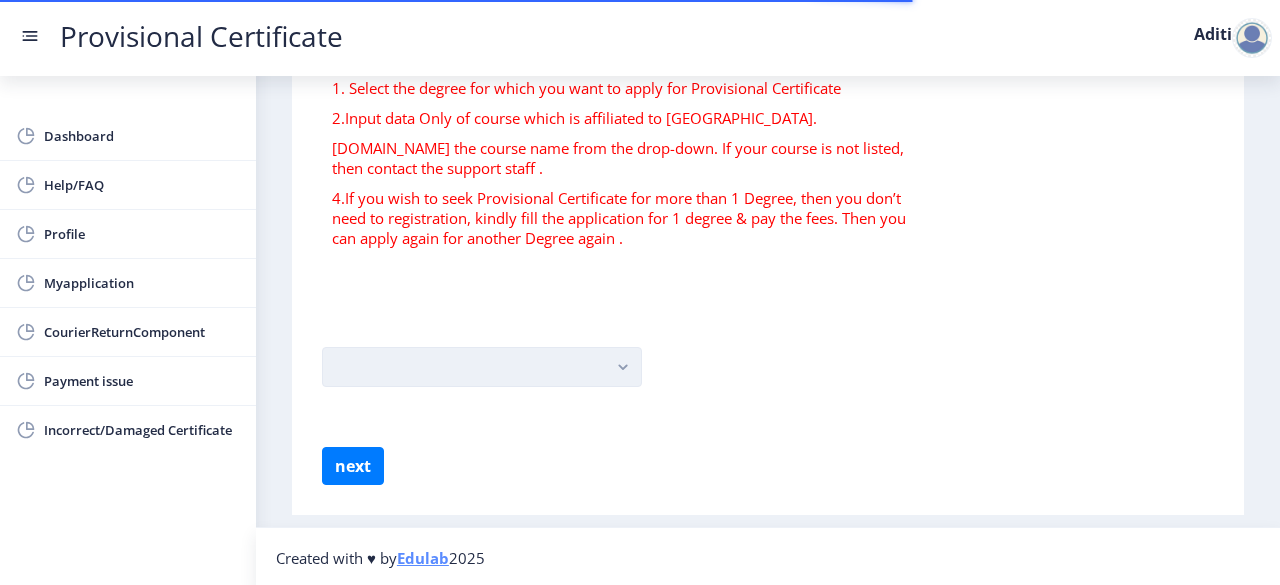 click 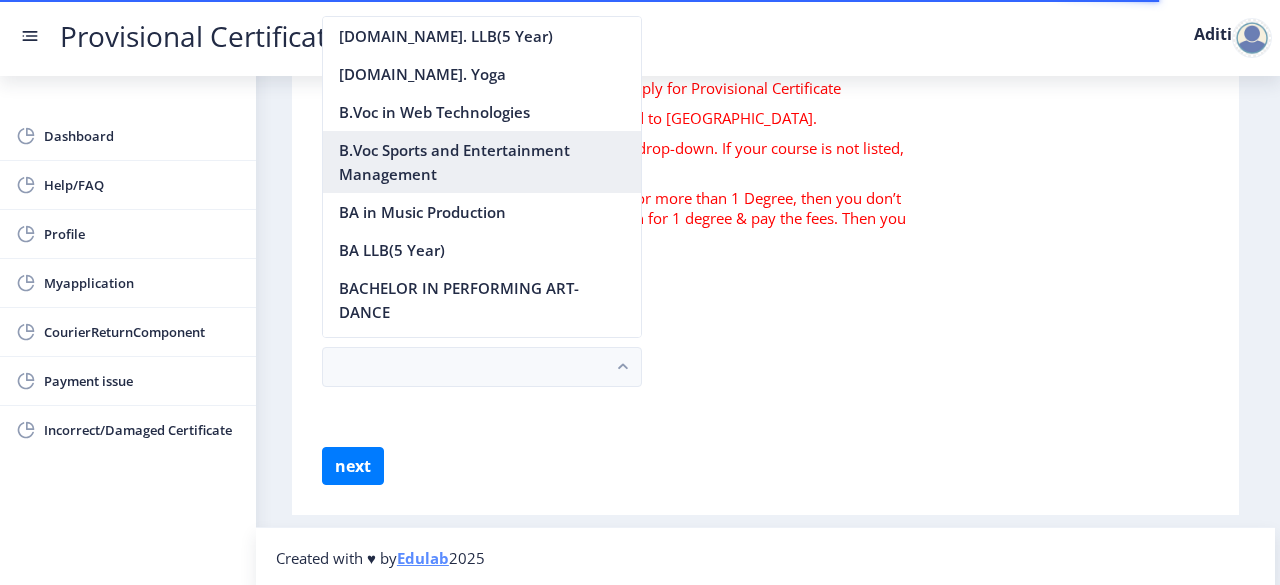 click on "B.Voc Sports and Entertainment Management" at bounding box center [482, 162] 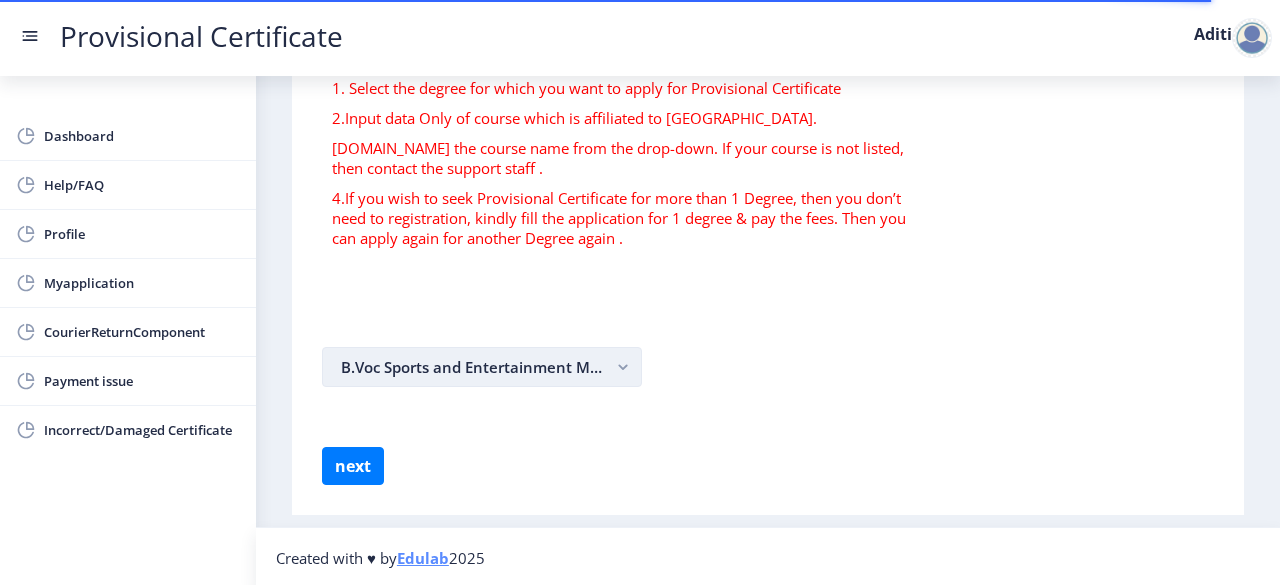click on "B.Voc Sports and Entertainment Management" 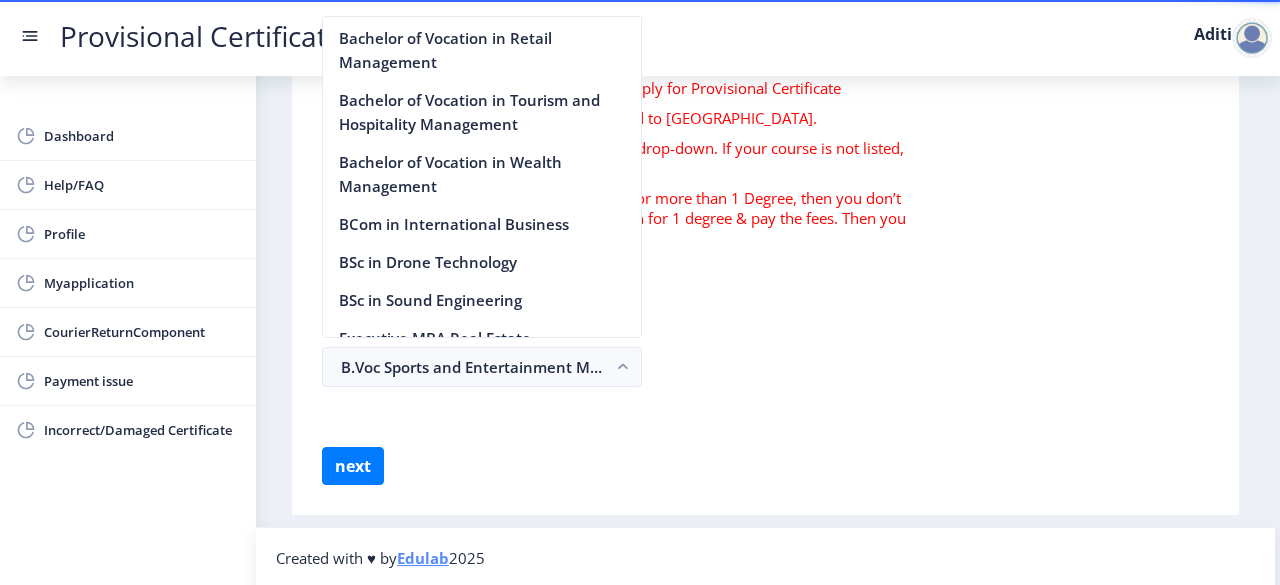 scroll, scrollTop: 1591, scrollLeft: 0, axis: vertical 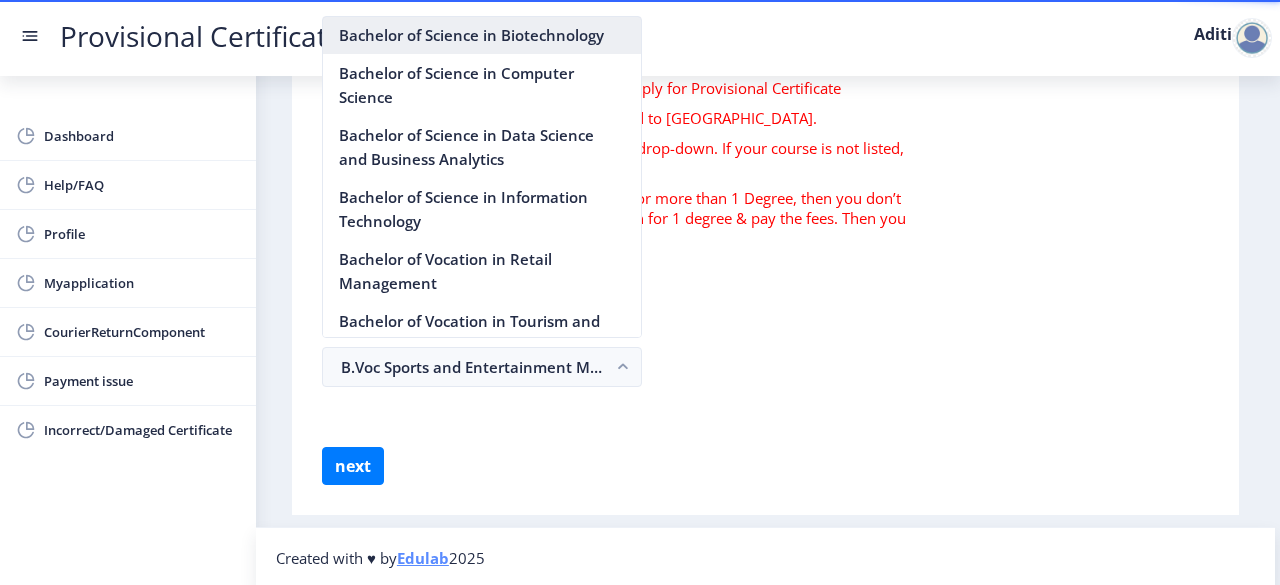 click on "Bachelor of Science in Biotechnology" at bounding box center [482, 35] 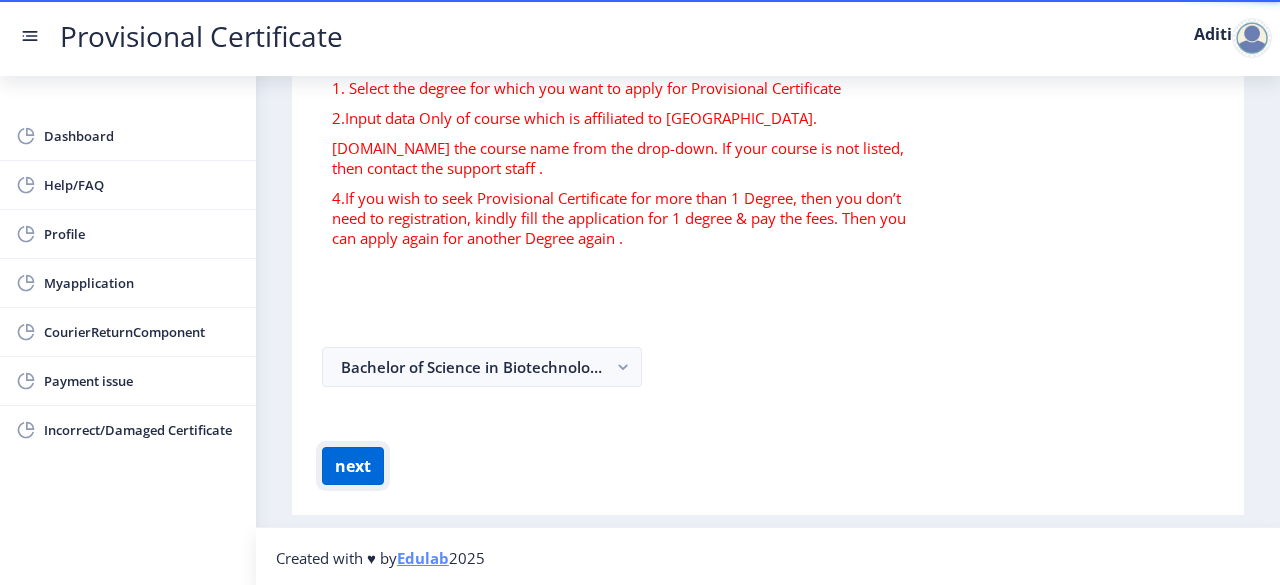 click on "next" 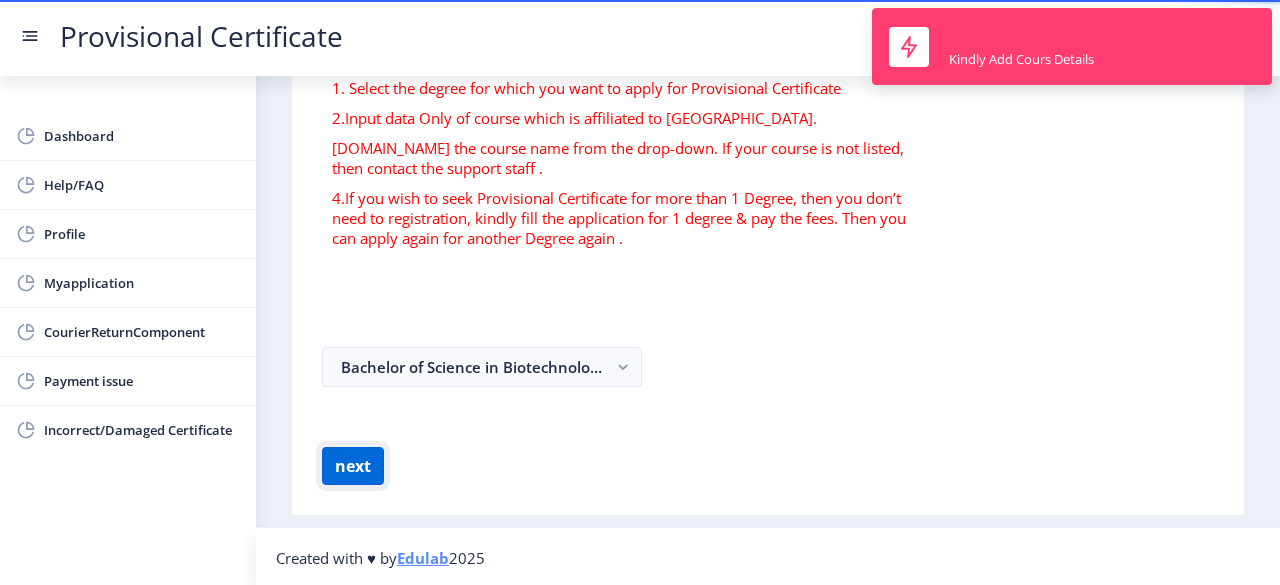 click on "next" 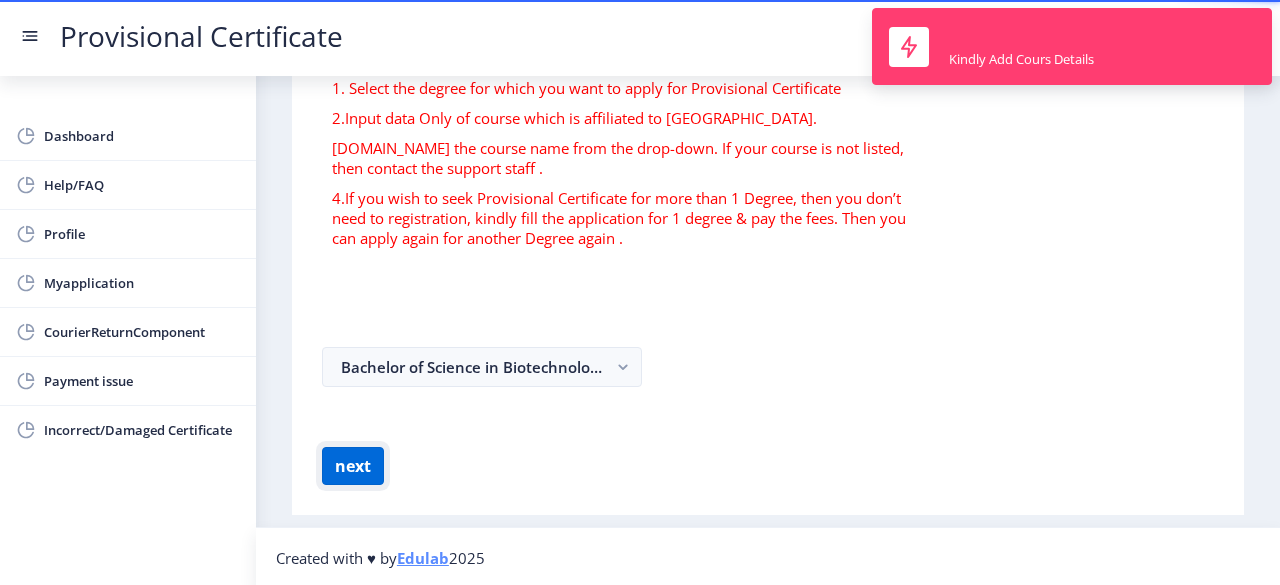 click on "next" 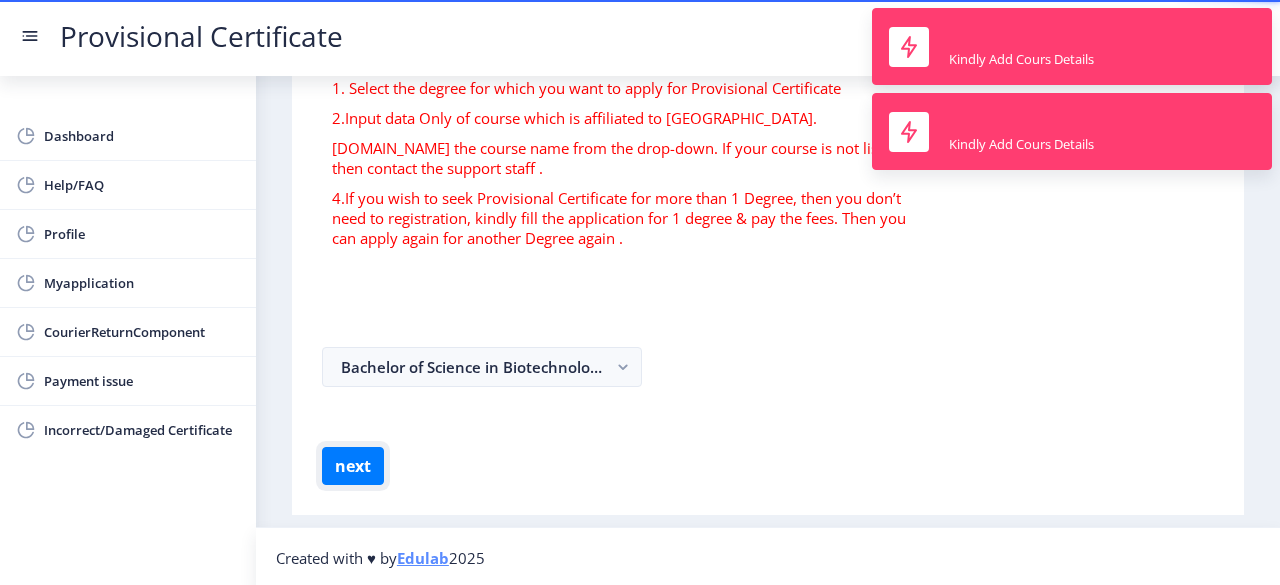 scroll, scrollTop: 0, scrollLeft: 0, axis: both 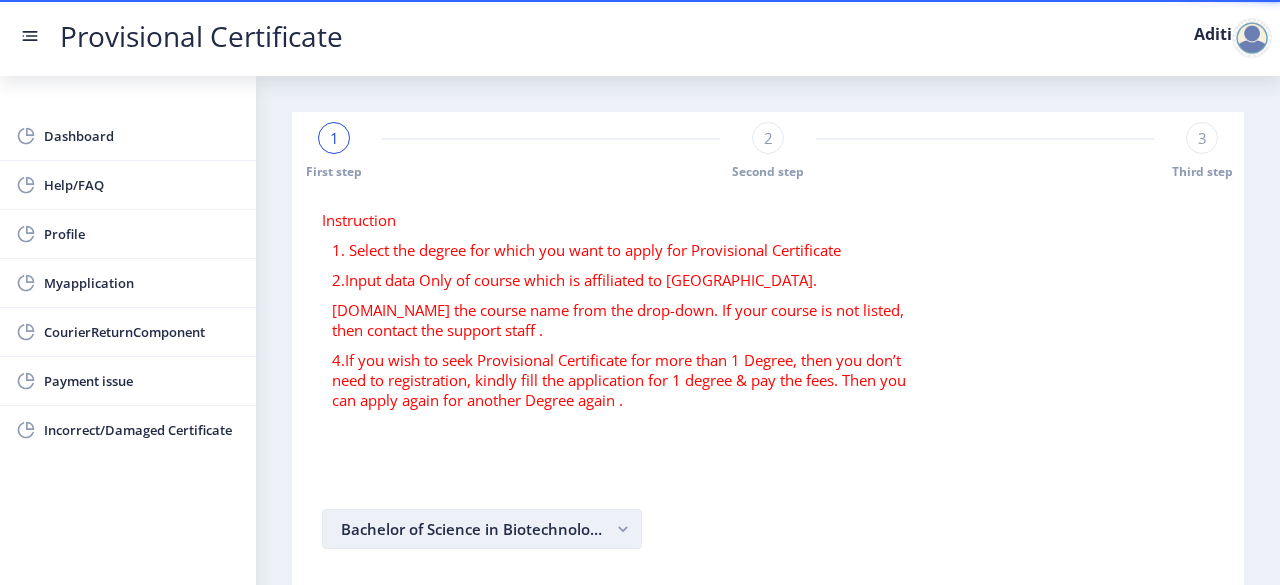 click on "Bachelor of Science in Biotechnology" 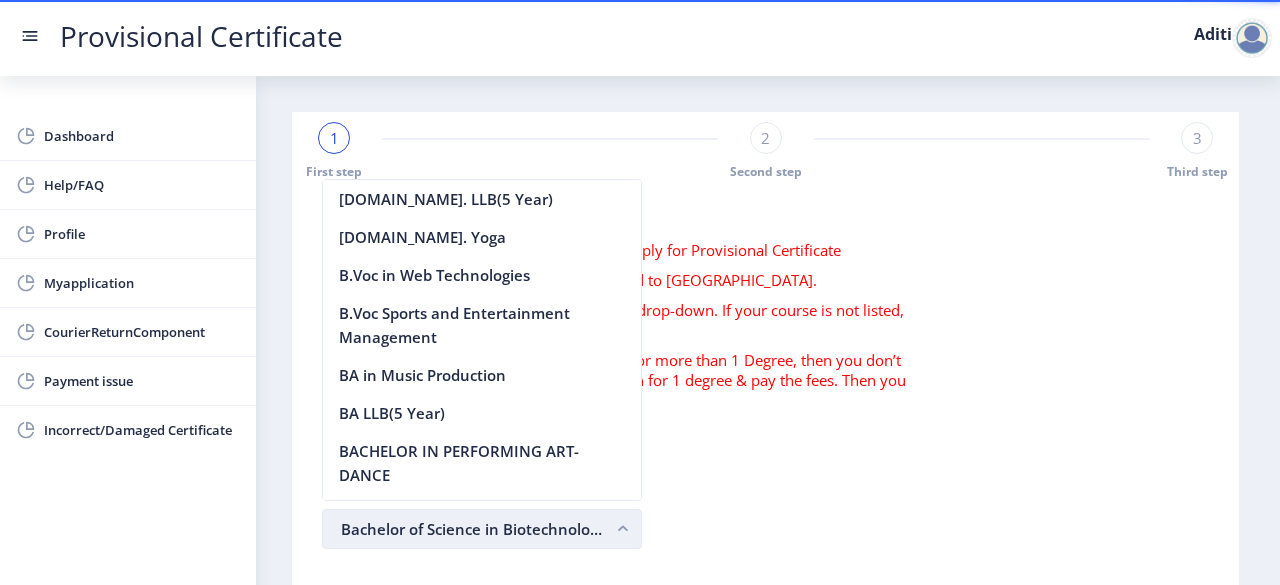 scroll, scrollTop: 1473, scrollLeft: 0, axis: vertical 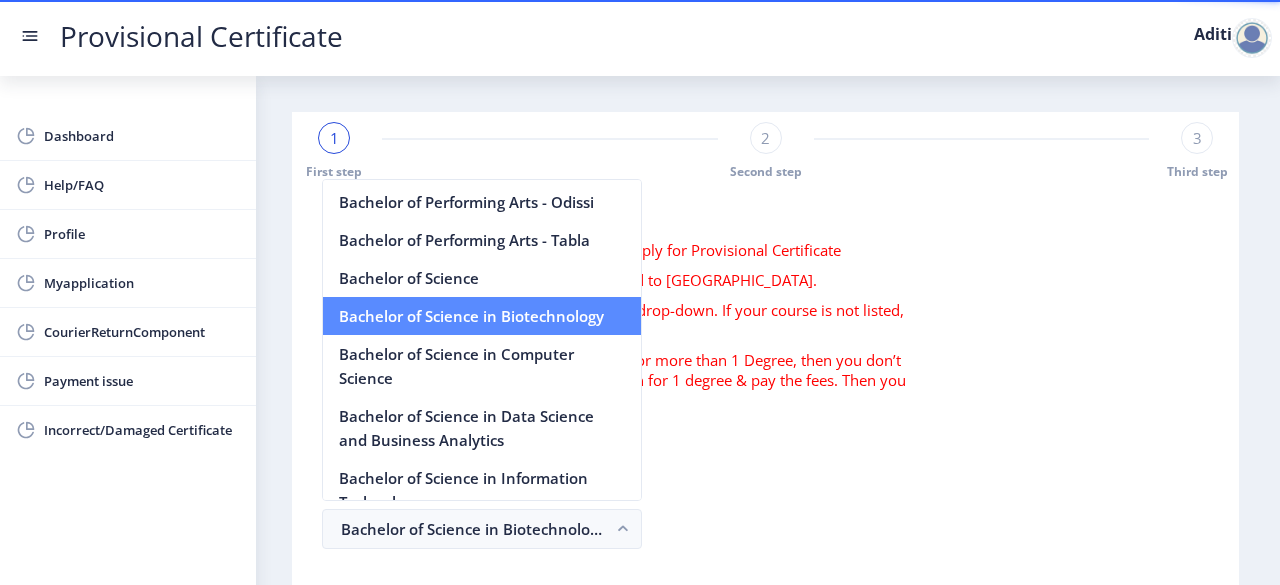 click on "Bachelor of Science in Biotechnology" at bounding box center [482, 316] 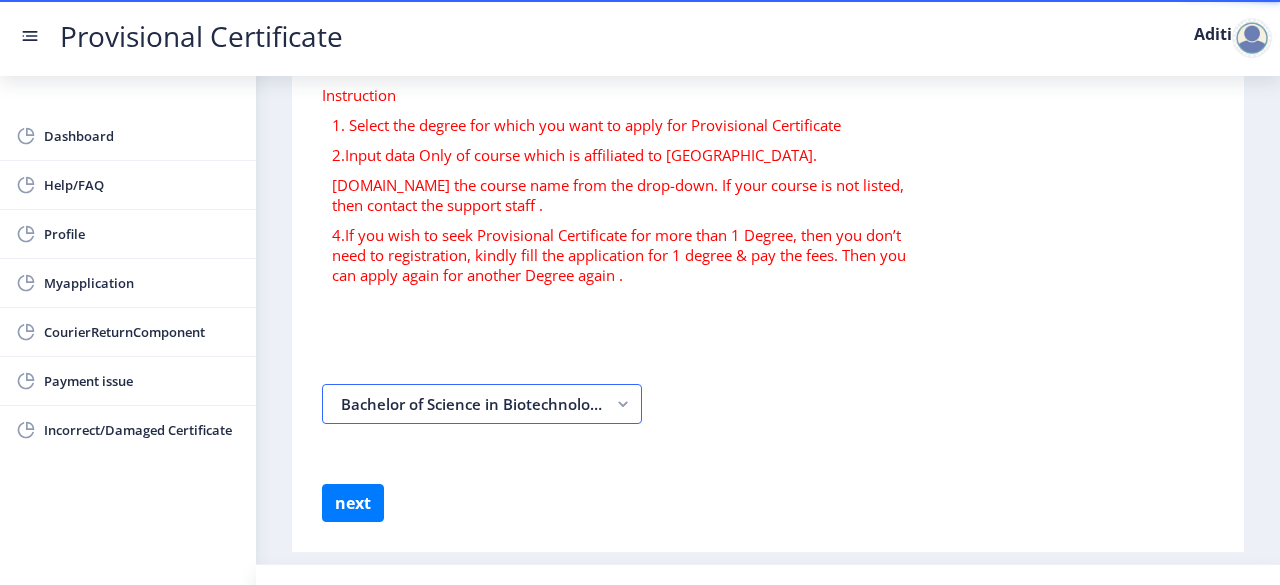 scroll, scrollTop: 142, scrollLeft: 0, axis: vertical 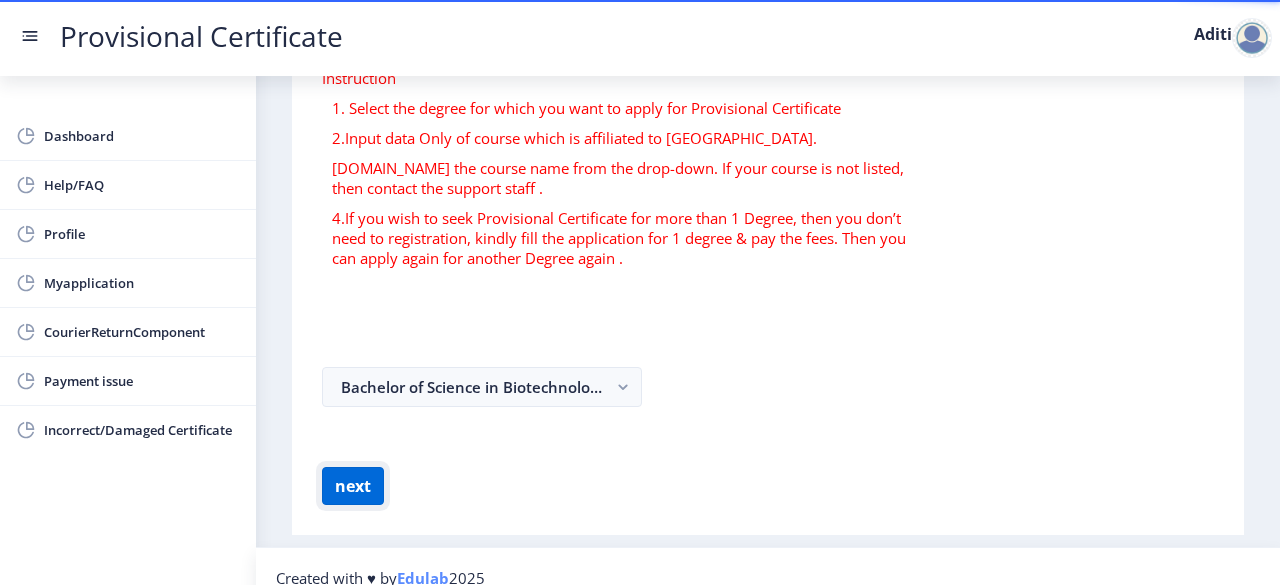 click on "next" 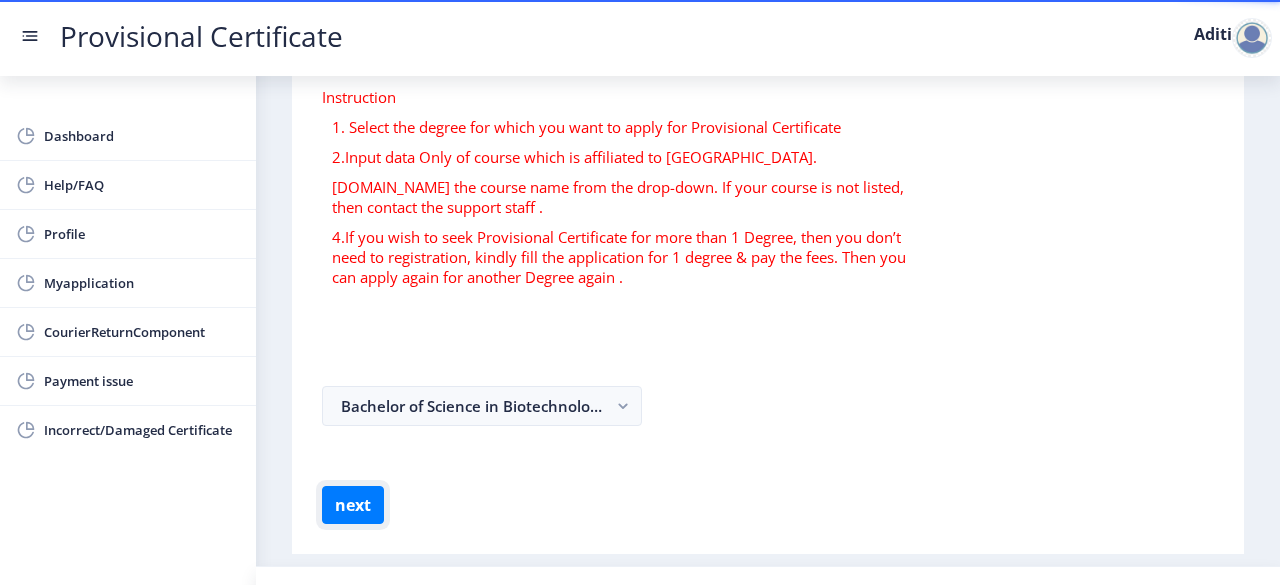scroll, scrollTop: 162, scrollLeft: 0, axis: vertical 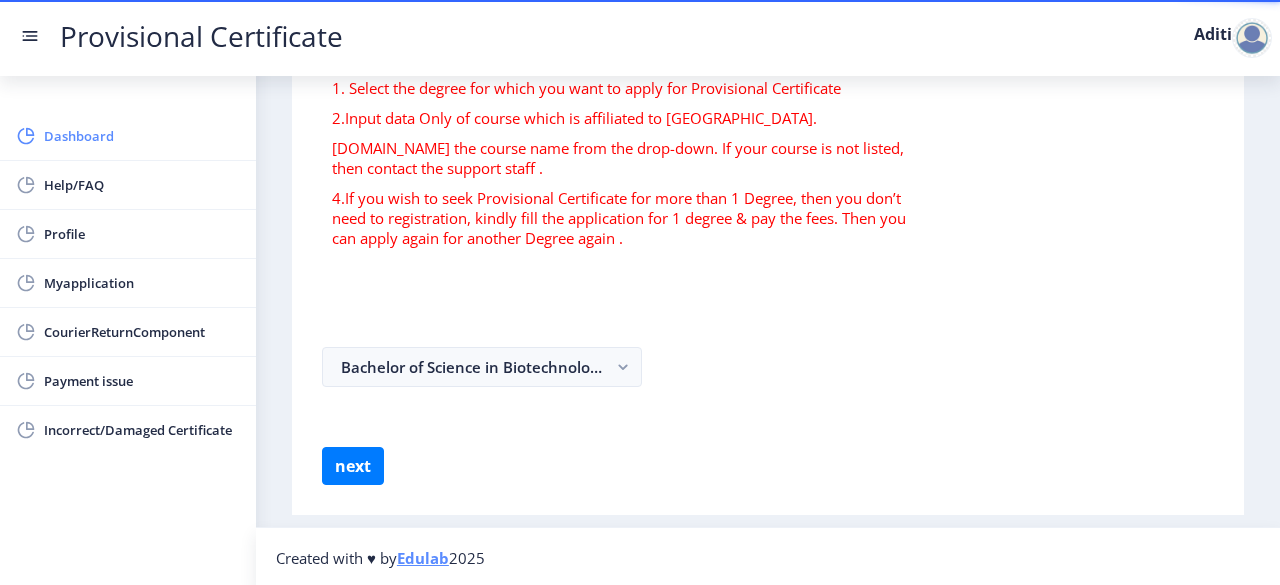 click on "Dashboard" 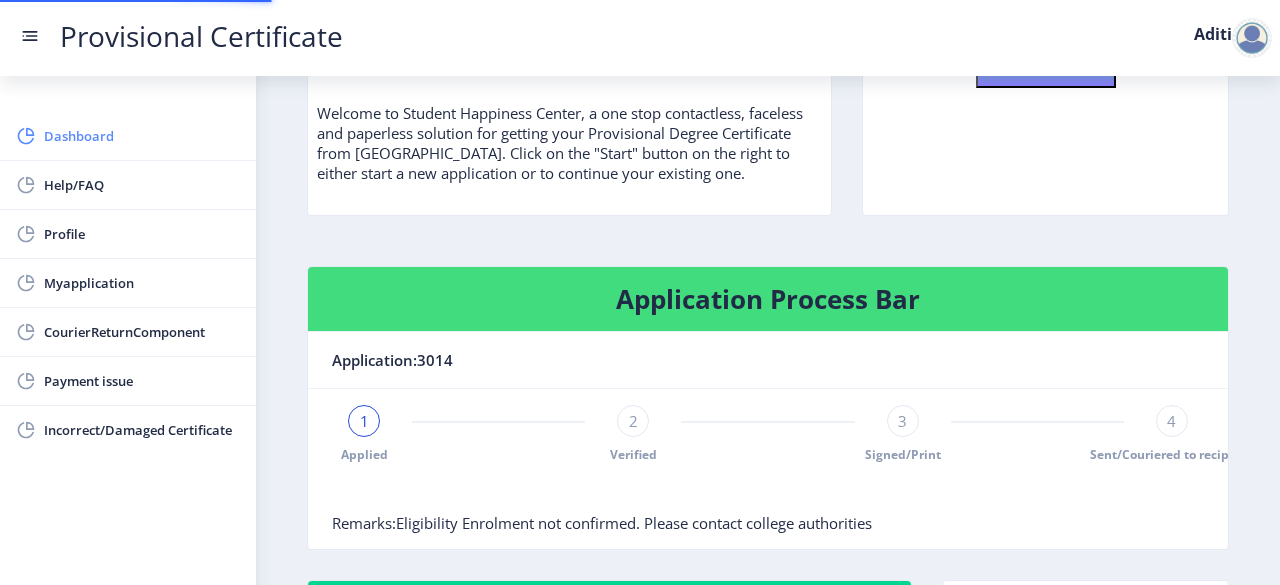 scroll, scrollTop: 0, scrollLeft: 0, axis: both 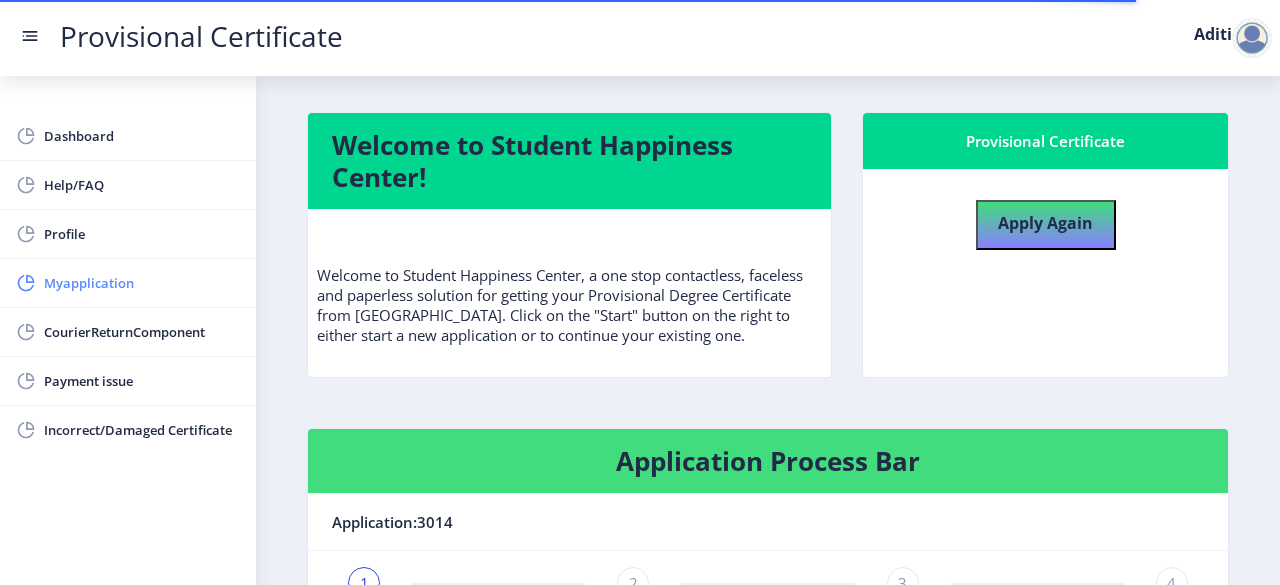 click on "Myapplication" 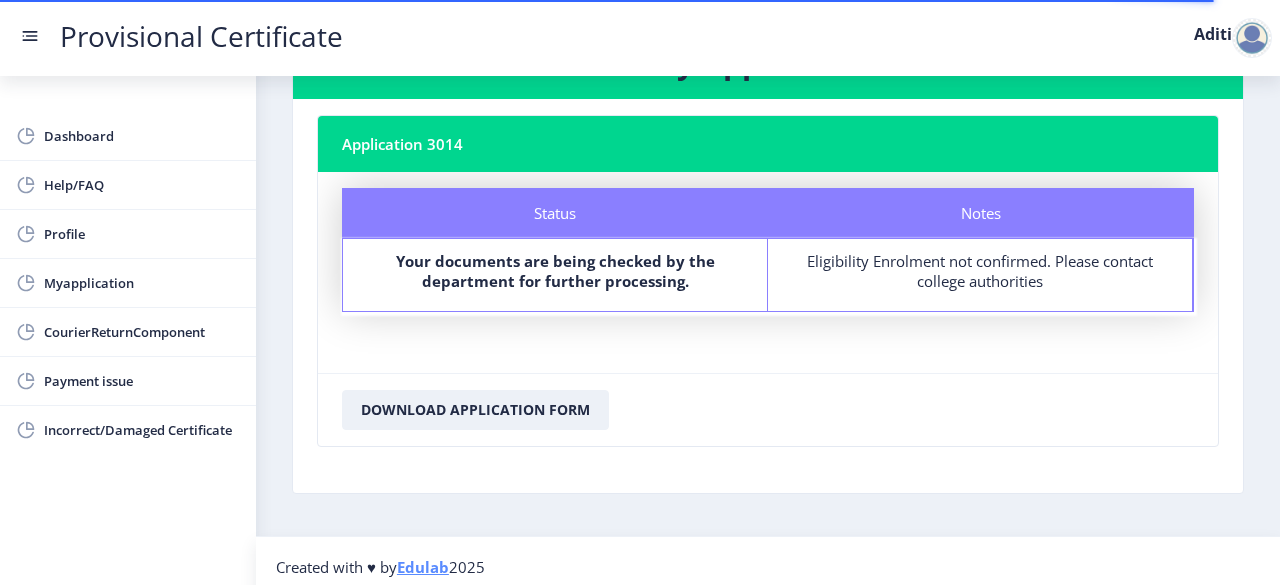 scroll, scrollTop: 94, scrollLeft: 0, axis: vertical 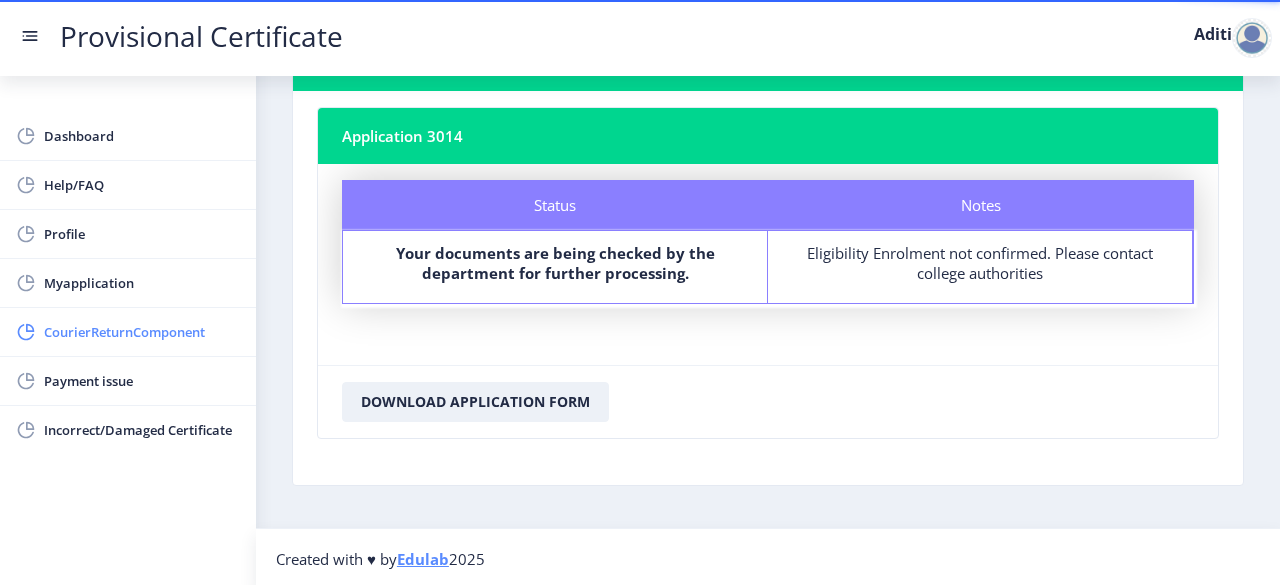 click on "CourierReturnComponent" 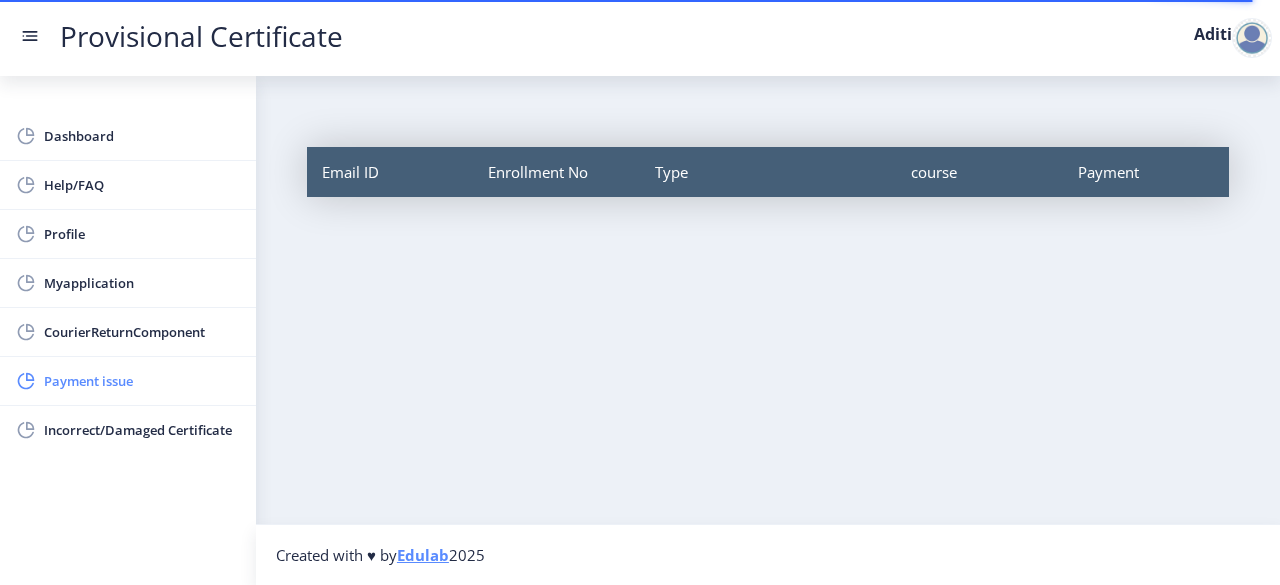 click on "Payment issue" 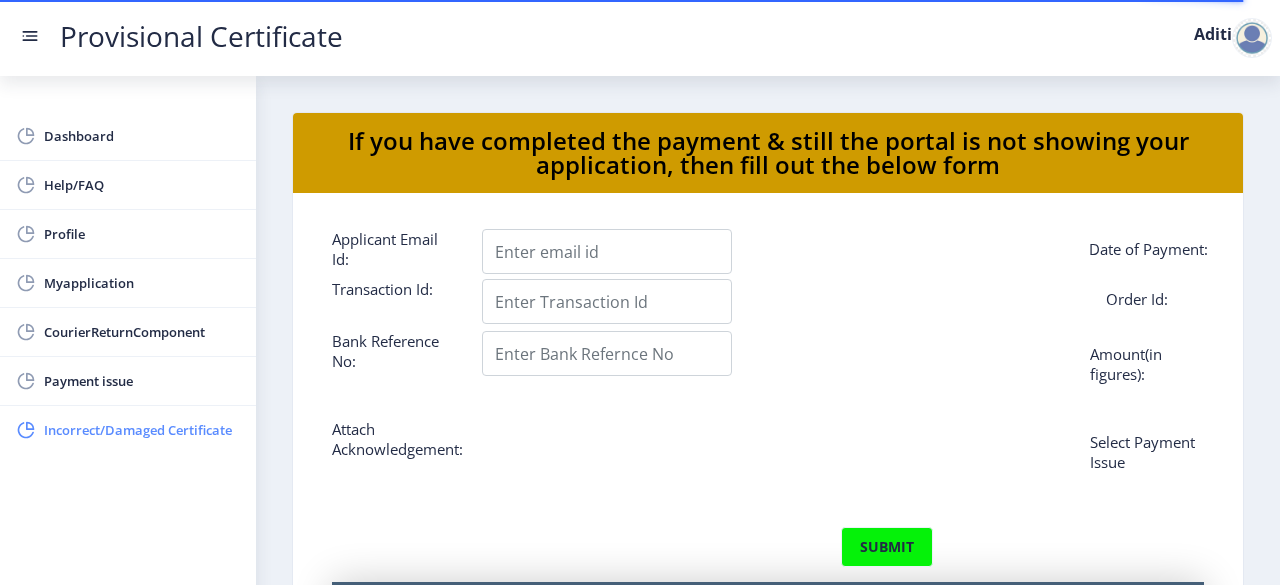click on "Incorrect/Damaged Certificate" 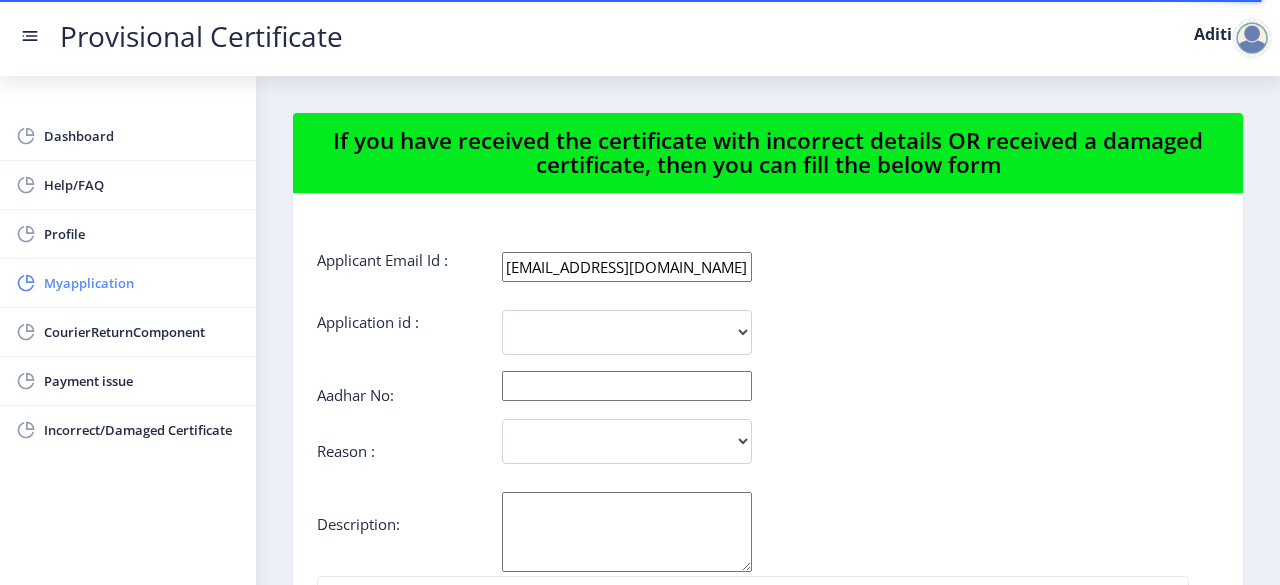 click on "Myapplication" 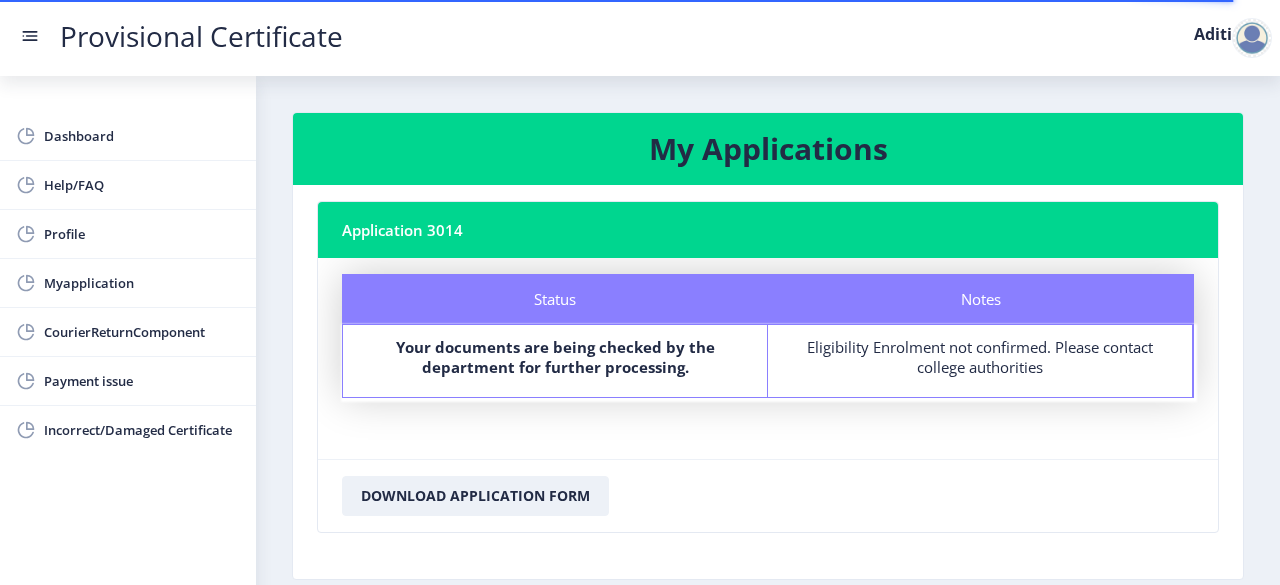 click 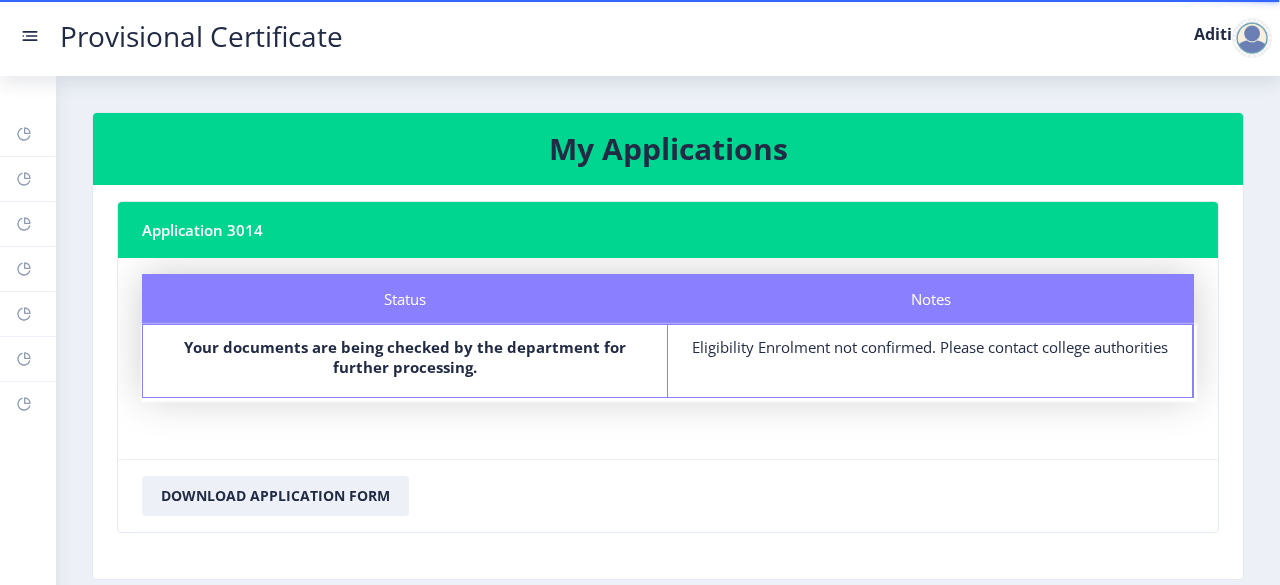 click on "Provisional Certificate" 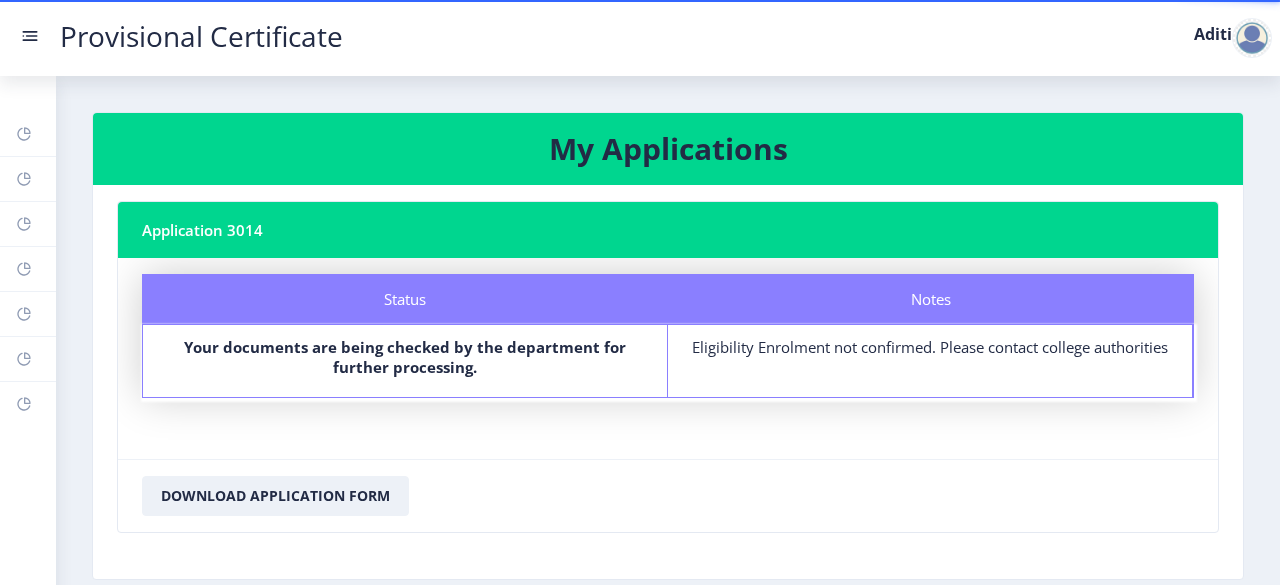 click 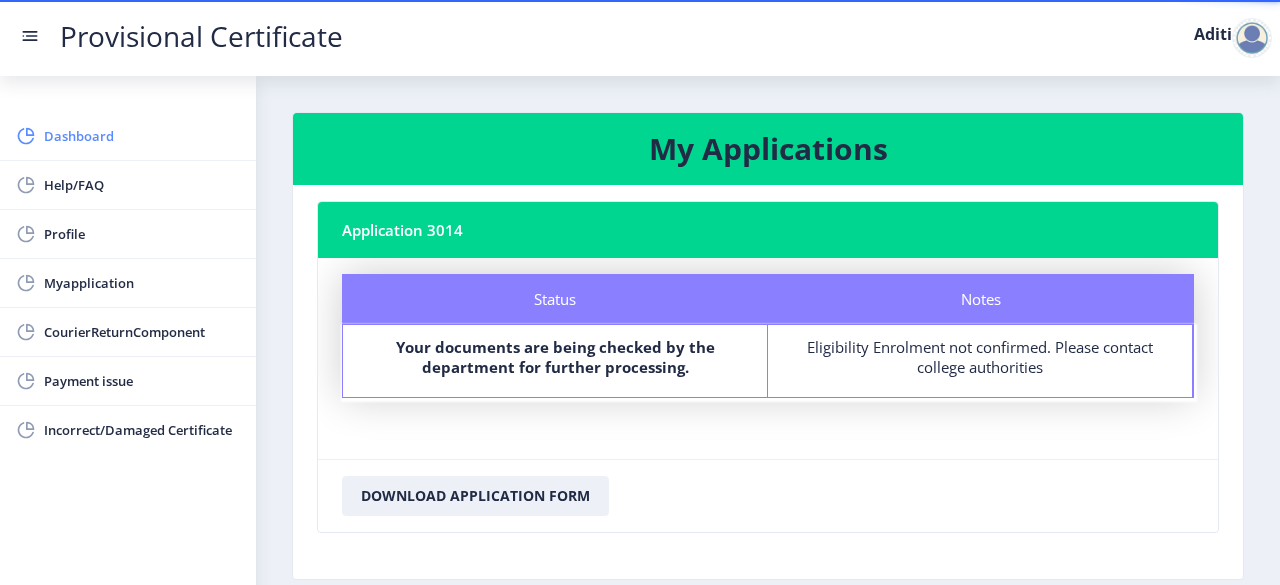 click on "Dashboard" 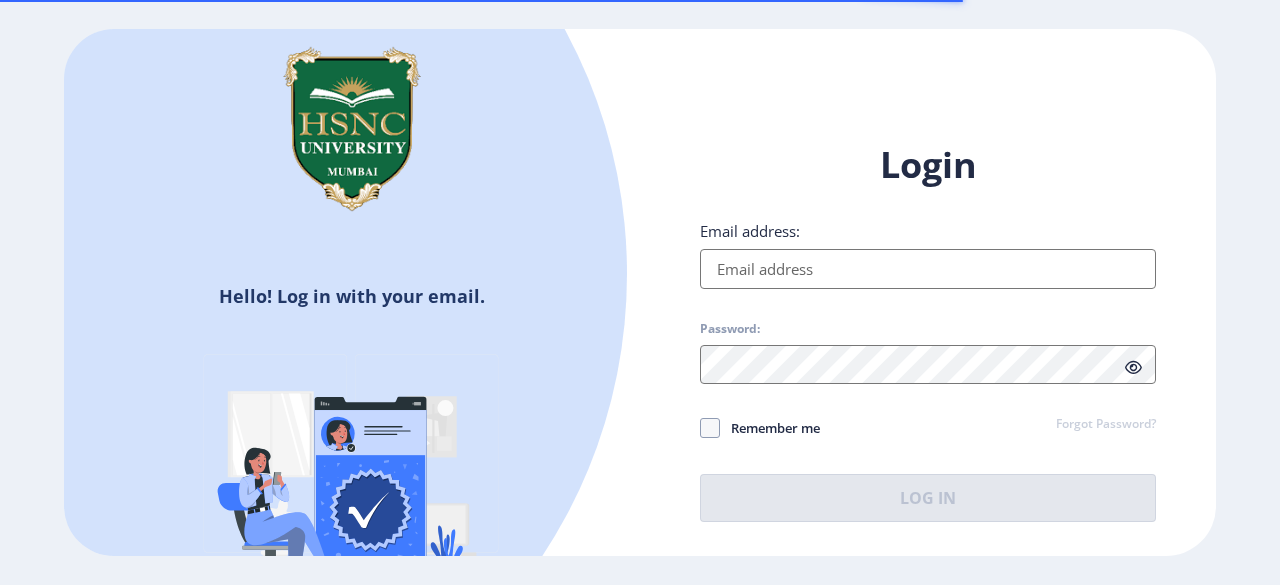 scroll, scrollTop: 0, scrollLeft: 0, axis: both 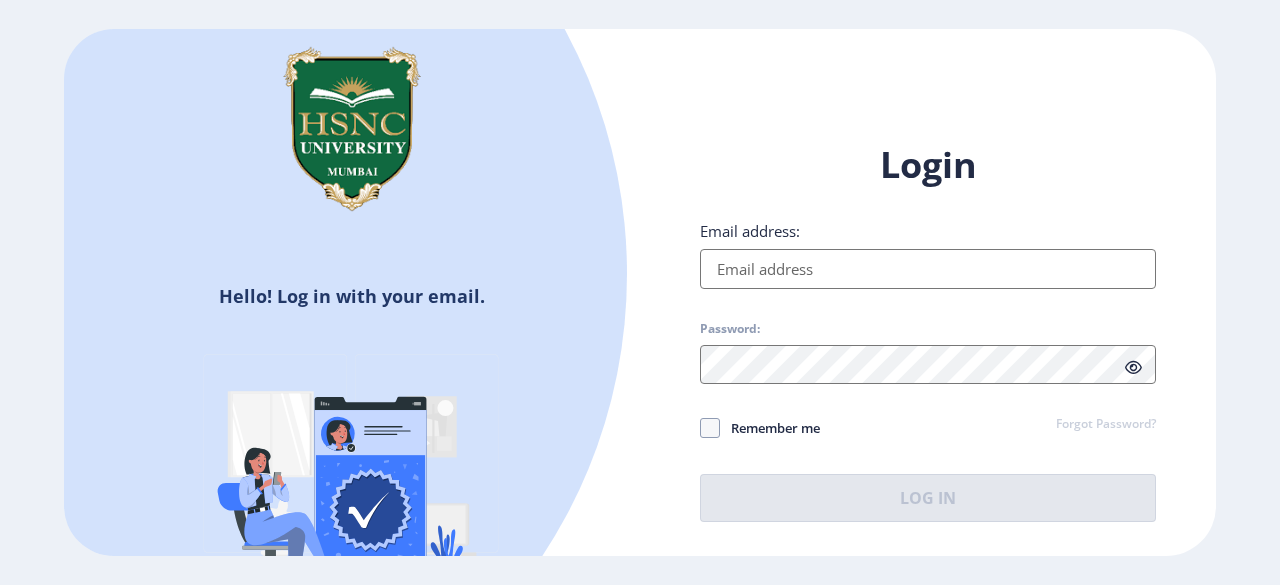 click on "Email address:" at bounding box center (928, 269) 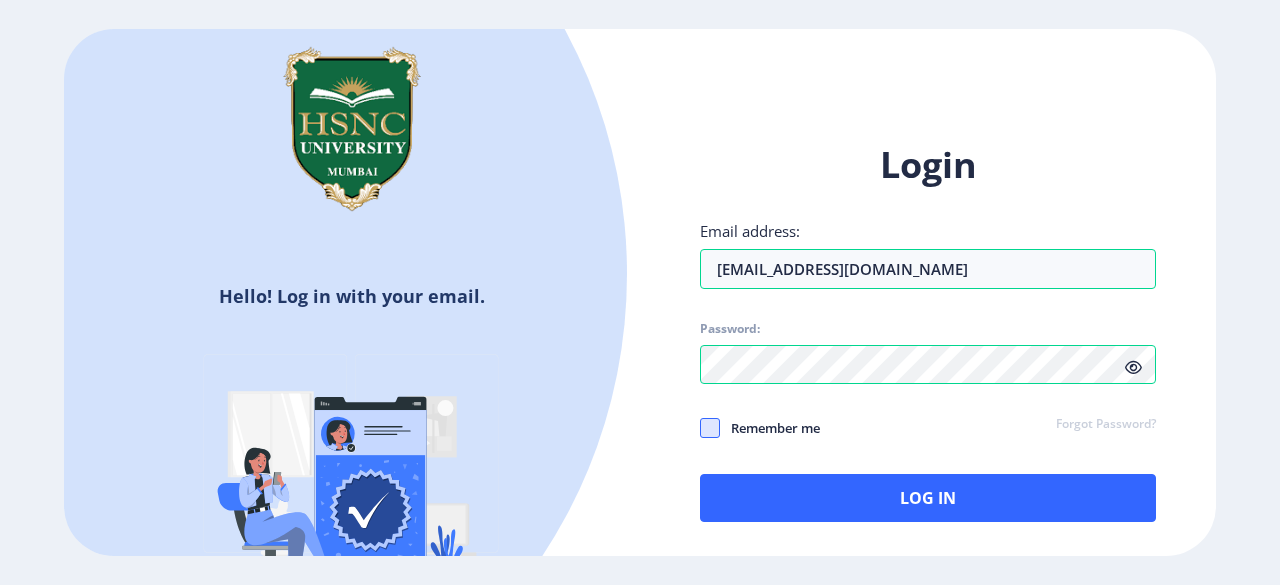 click 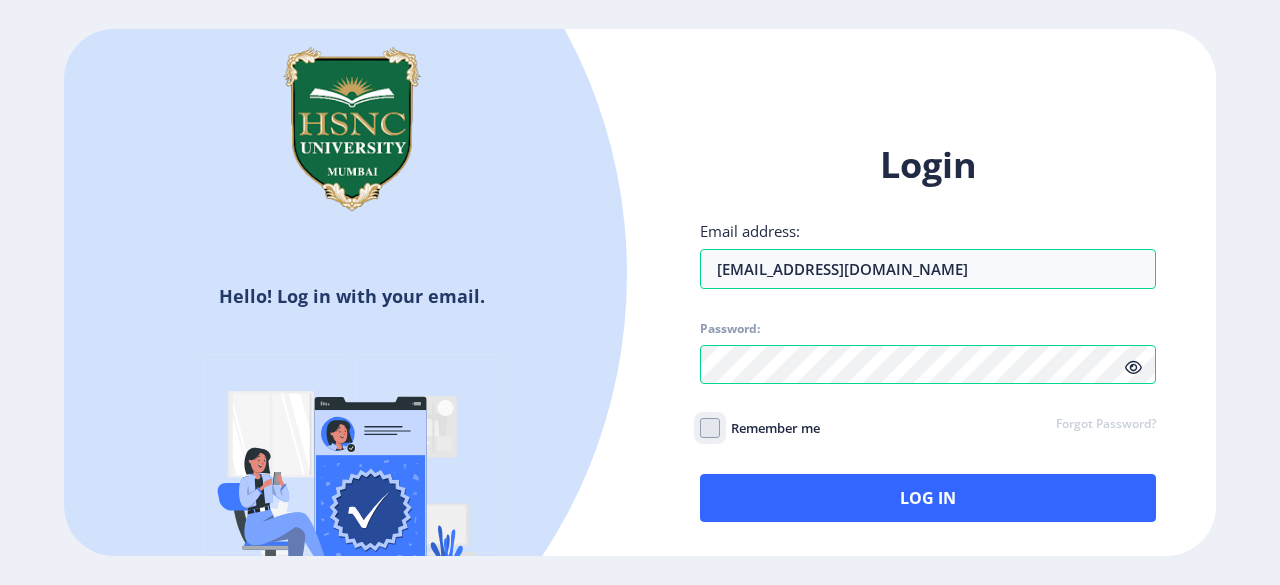 click on "Remember me" 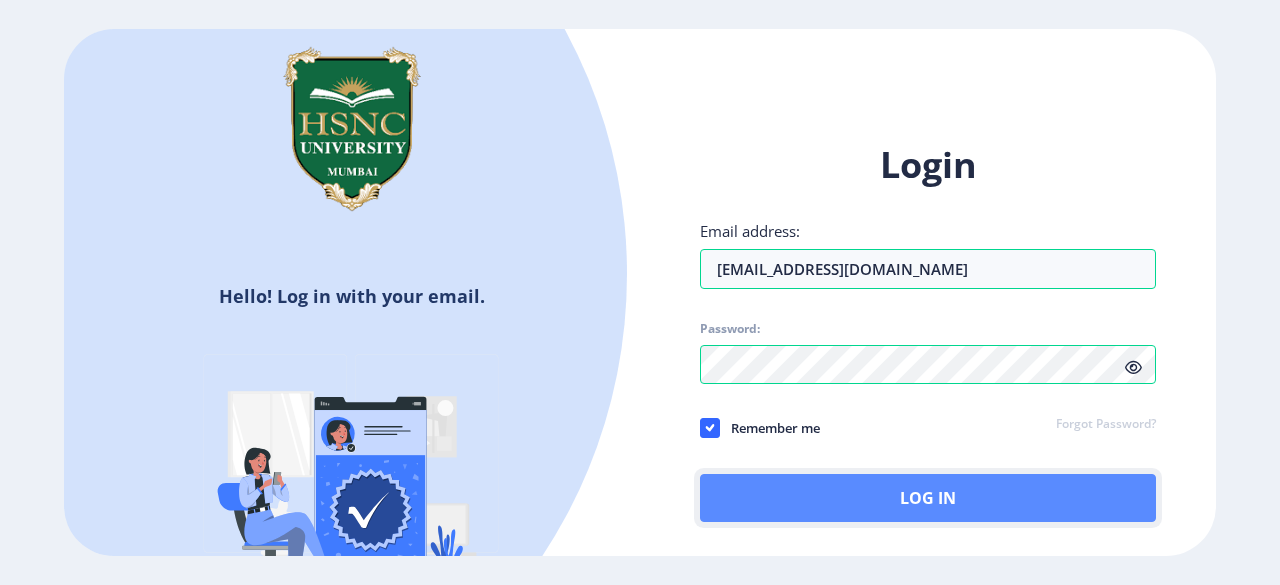 click on "Log In" 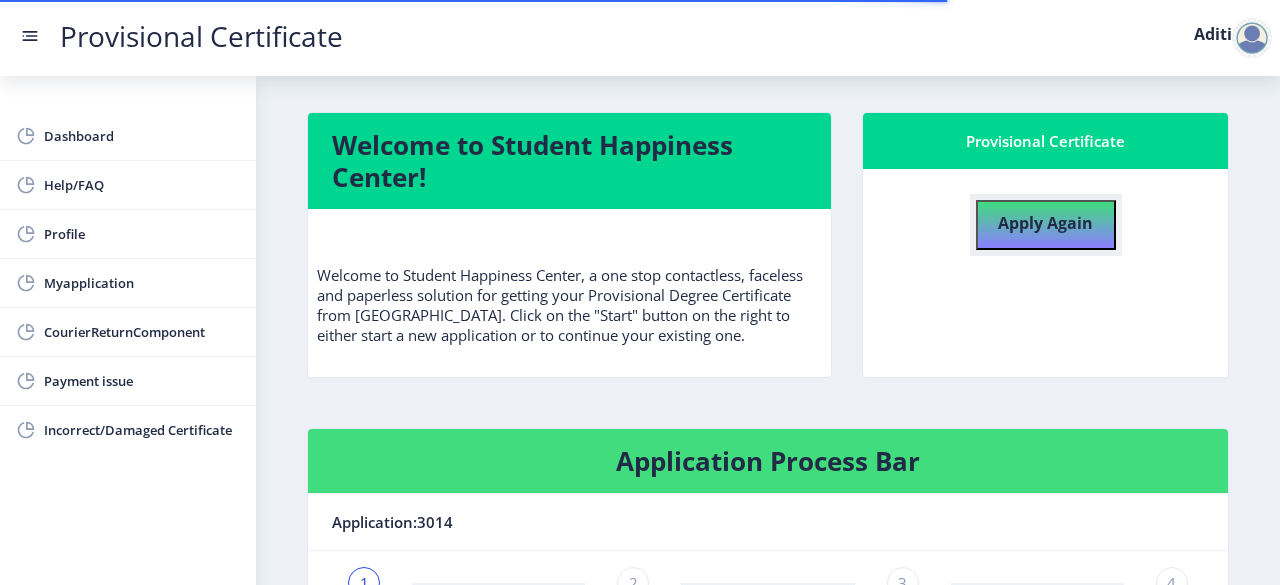 click on "Apply Again" 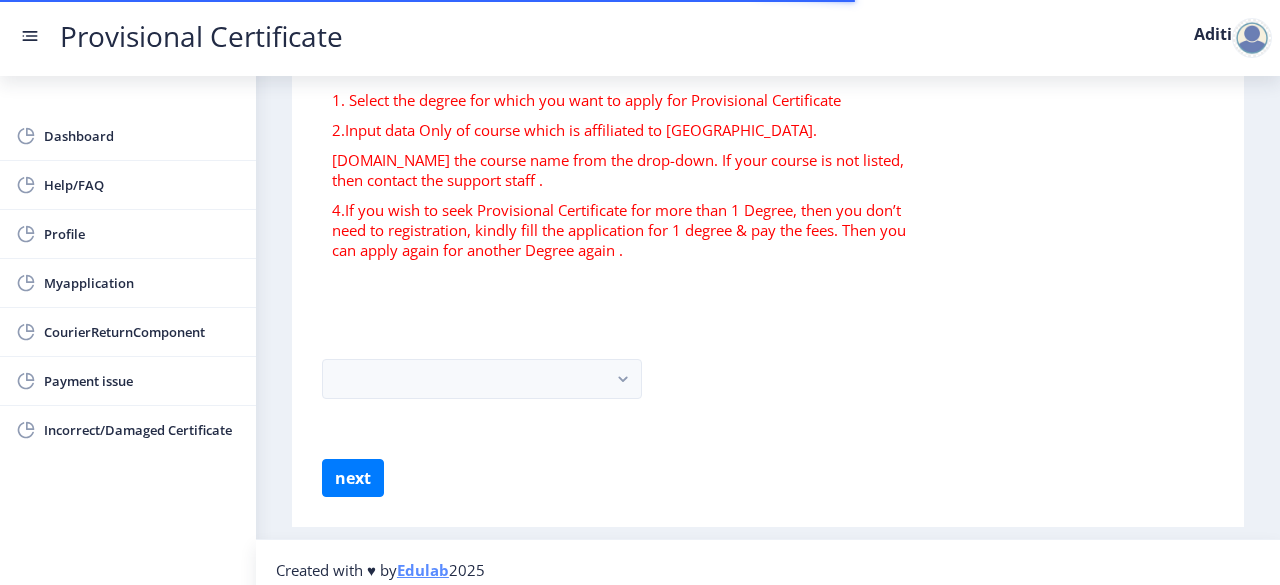 scroll, scrollTop: 162, scrollLeft: 0, axis: vertical 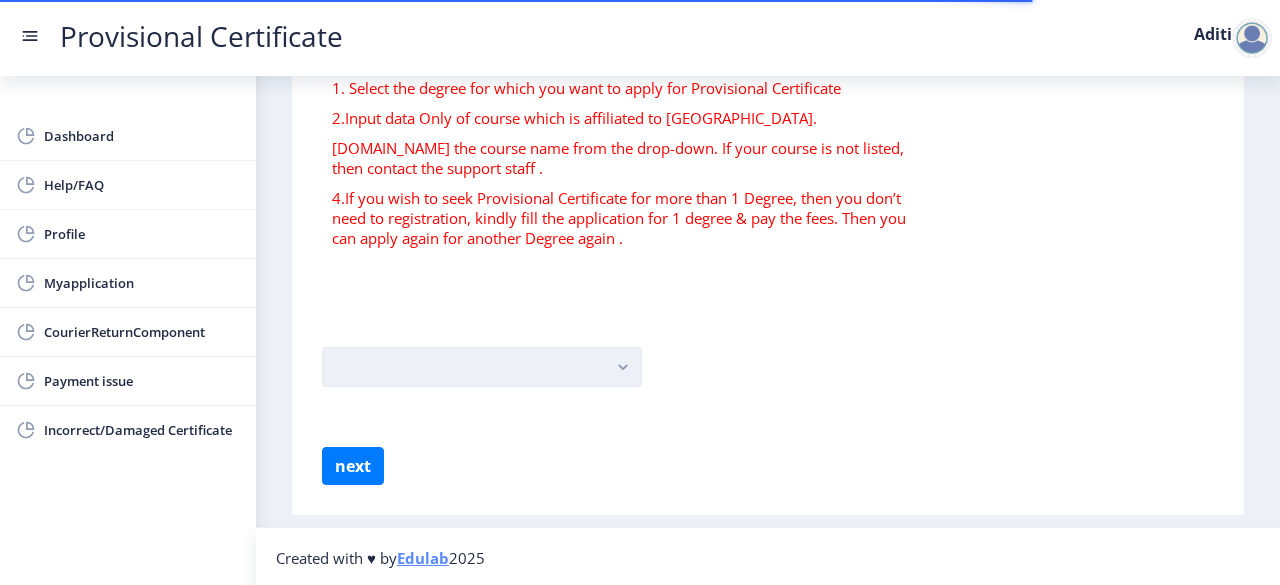 click 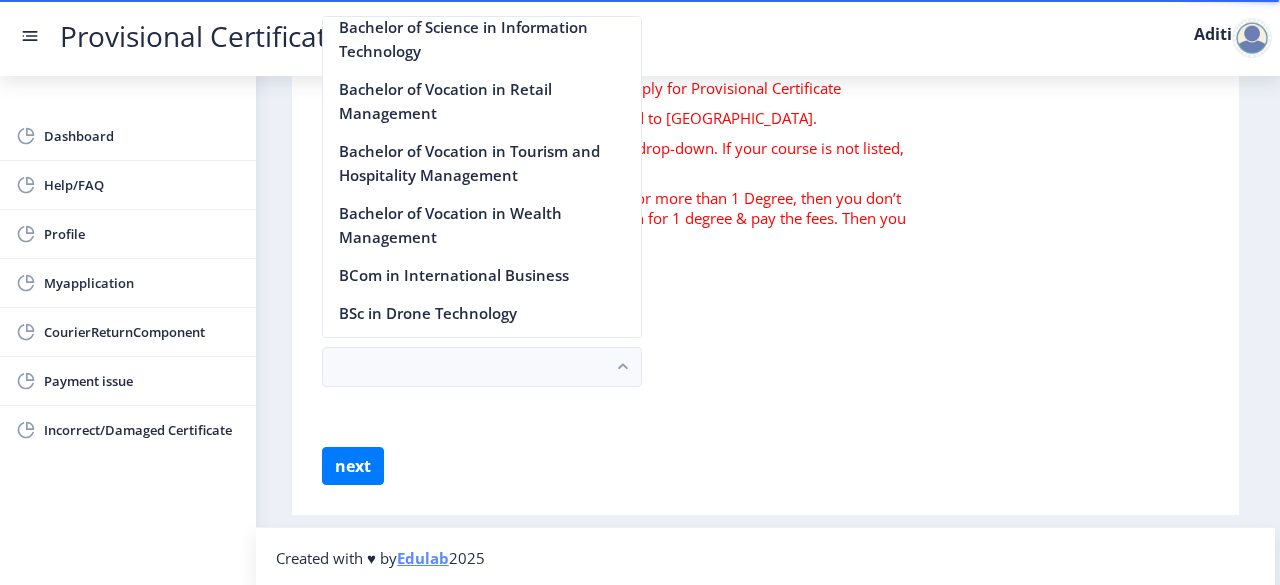 scroll, scrollTop: 1595, scrollLeft: 0, axis: vertical 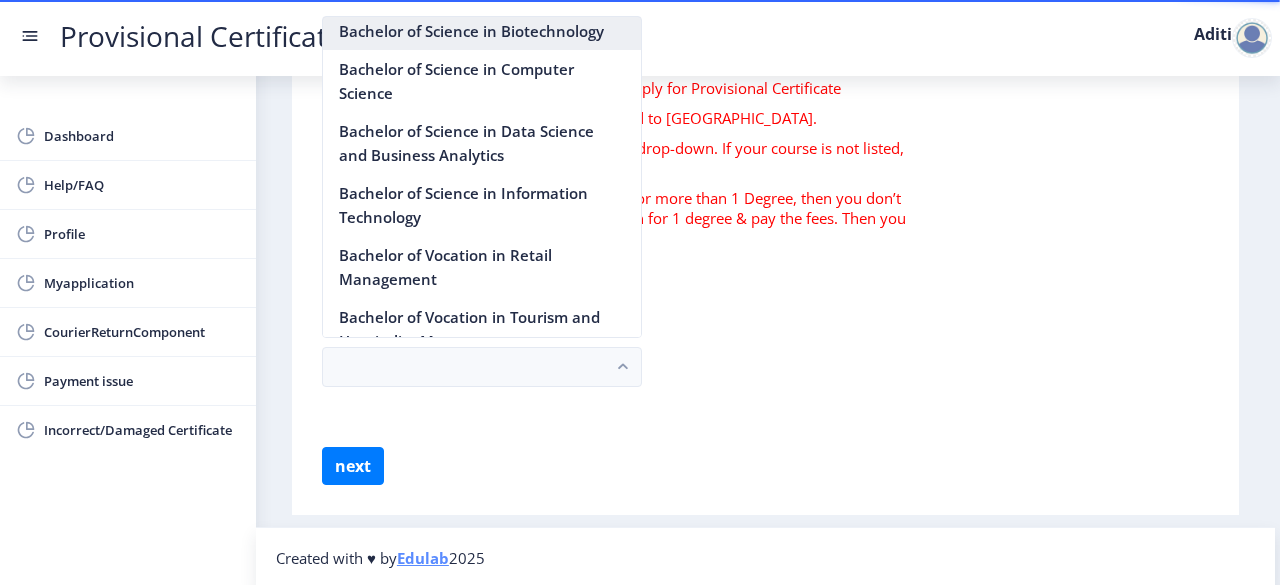 click on "Bachelor of Science in Biotechnology" at bounding box center [482, 31] 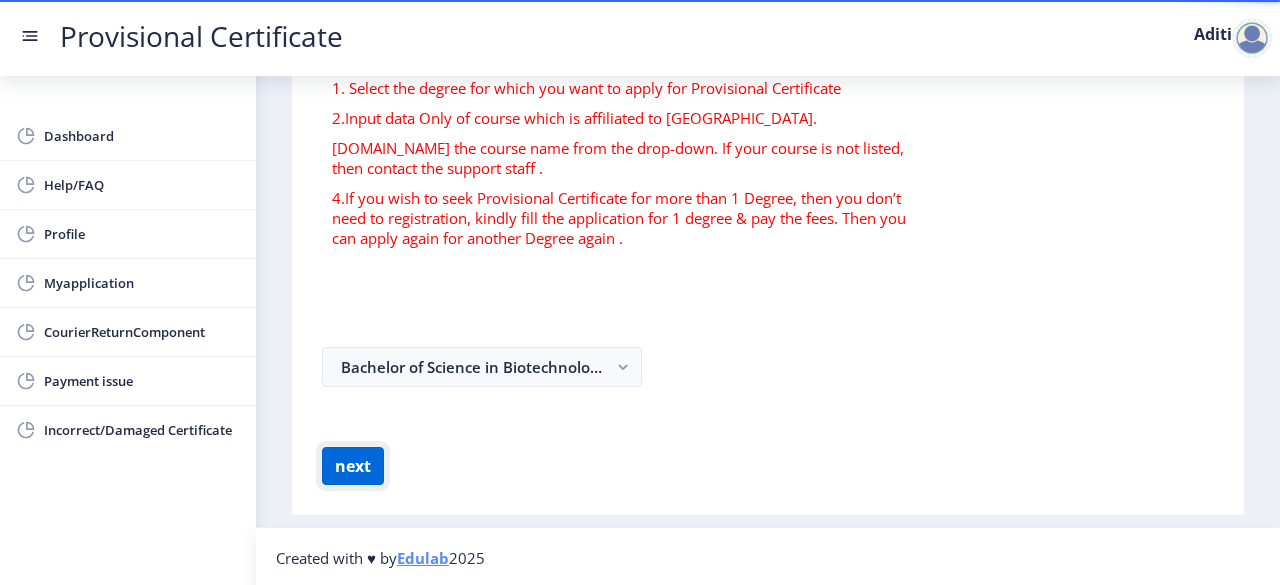 click on "next" 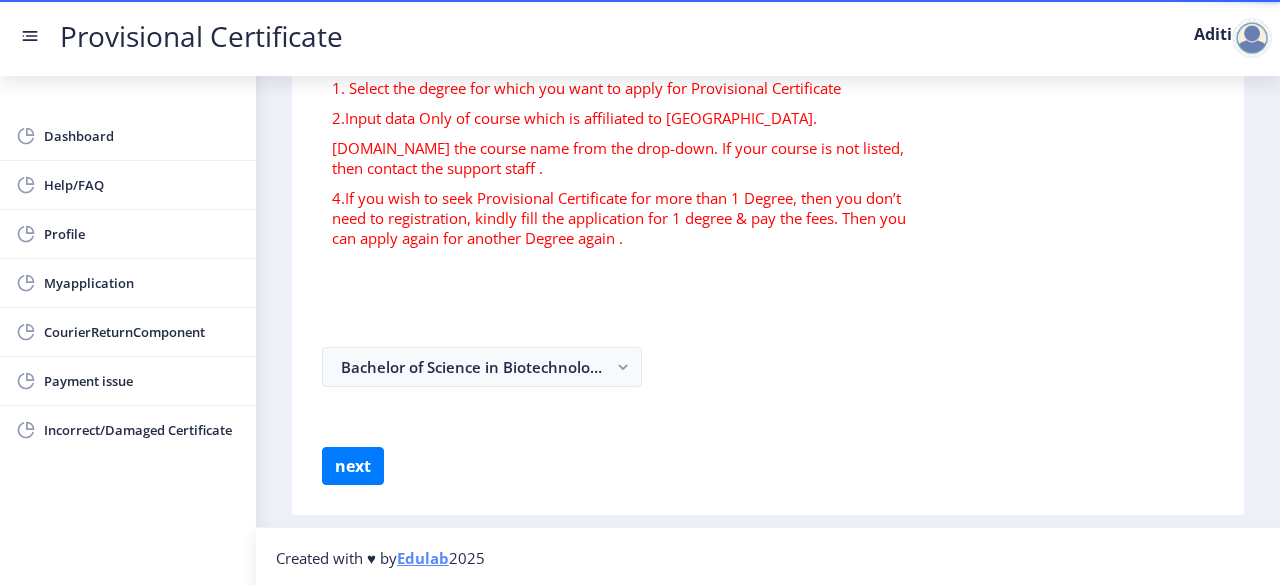 click on "Instruction  1. Select the degree for which you want to apply for Provisional Certificate   2.Input data Only of course which is affiliated to [GEOGRAPHIC_DATA].  [DOMAIN_NAME] the course name from the drop-down. If your course is not listed, then contact the support staff . 4.If you wish to seek Provisional Certificate for more than 1 Degree, then you don’t need to registration, kindly fill the application for 1 degree & pay the fees. Then you can apply again for another Degree again .  Bachelor of Science in Biotechnology  next" 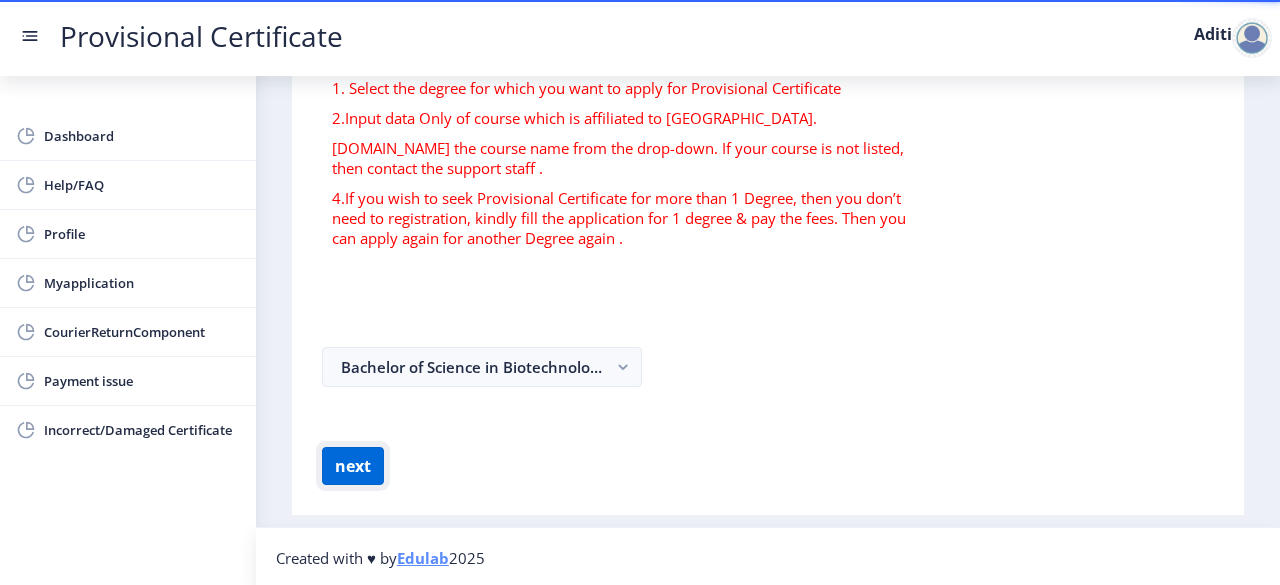 click on "next" 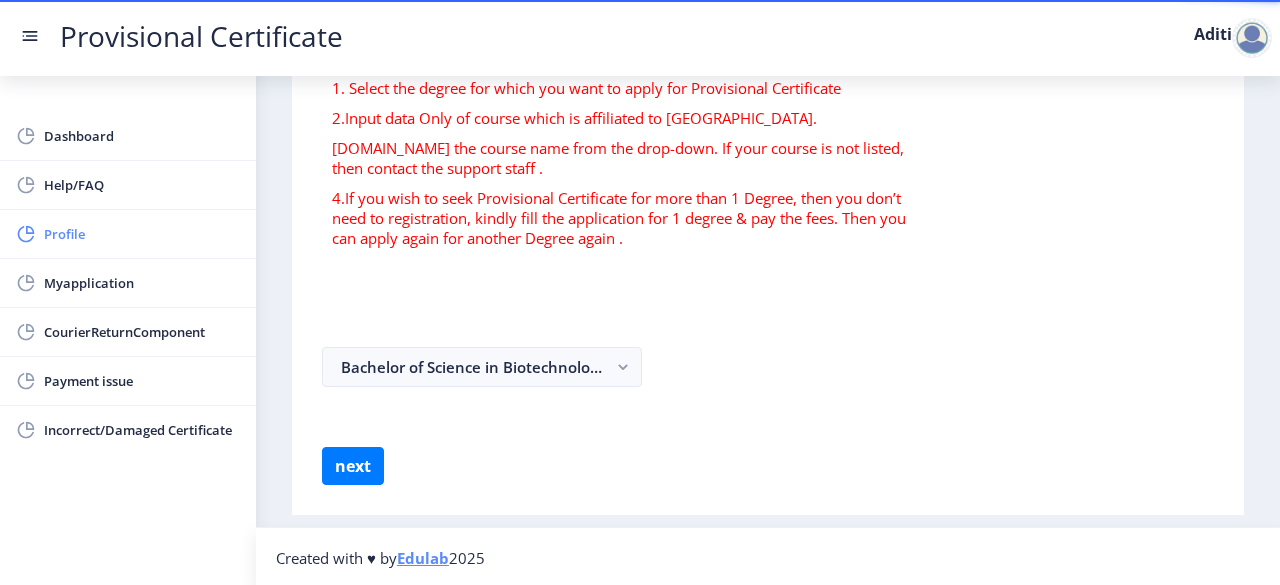 click on "Profile" 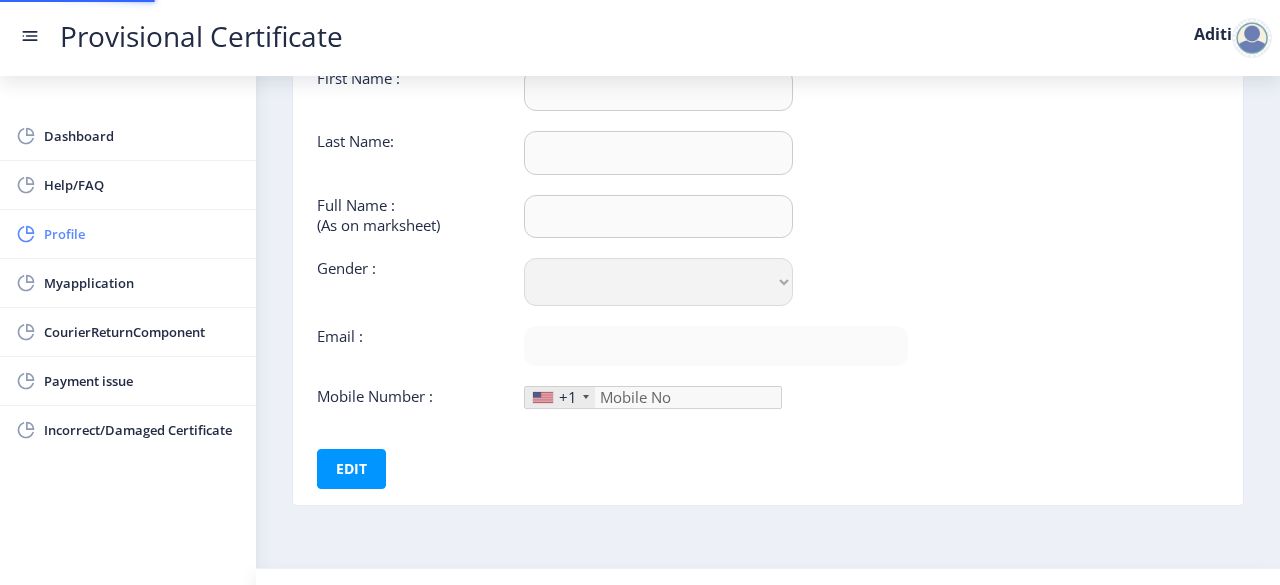 scroll, scrollTop: 0, scrollLeft: 0, axis: both 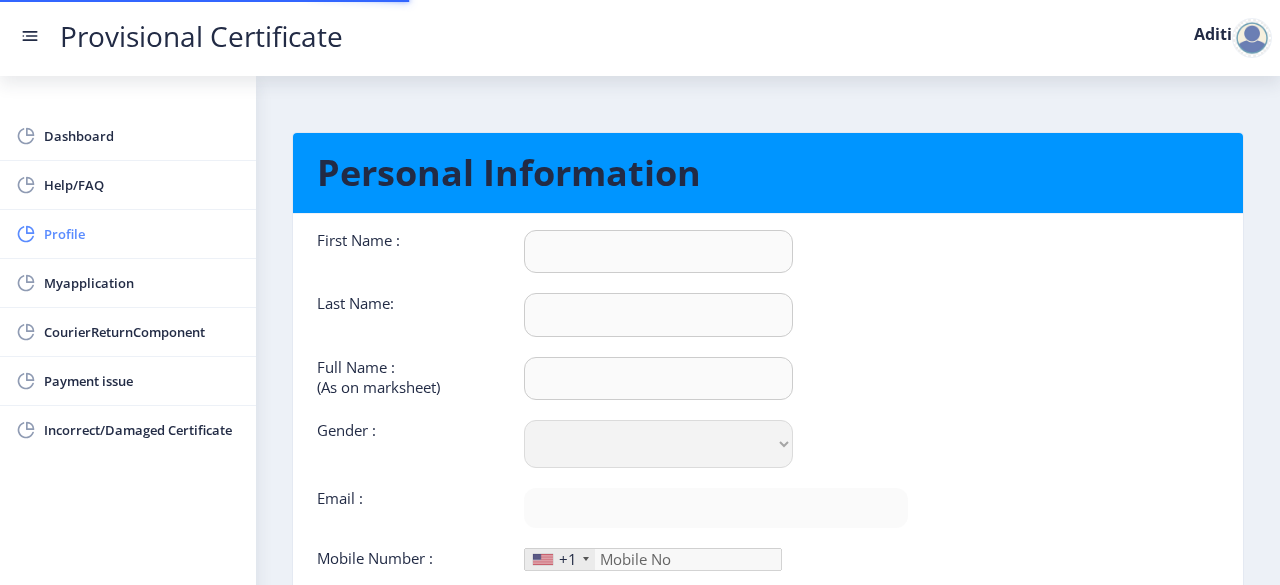 type on "Aditi" 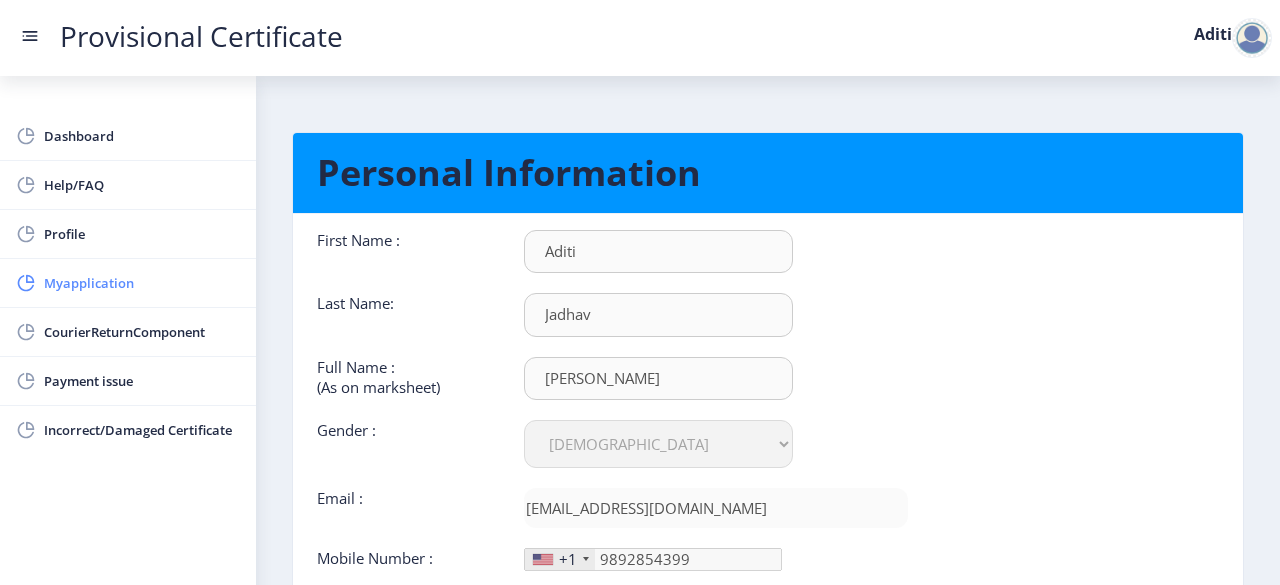 click on "Myapplication" 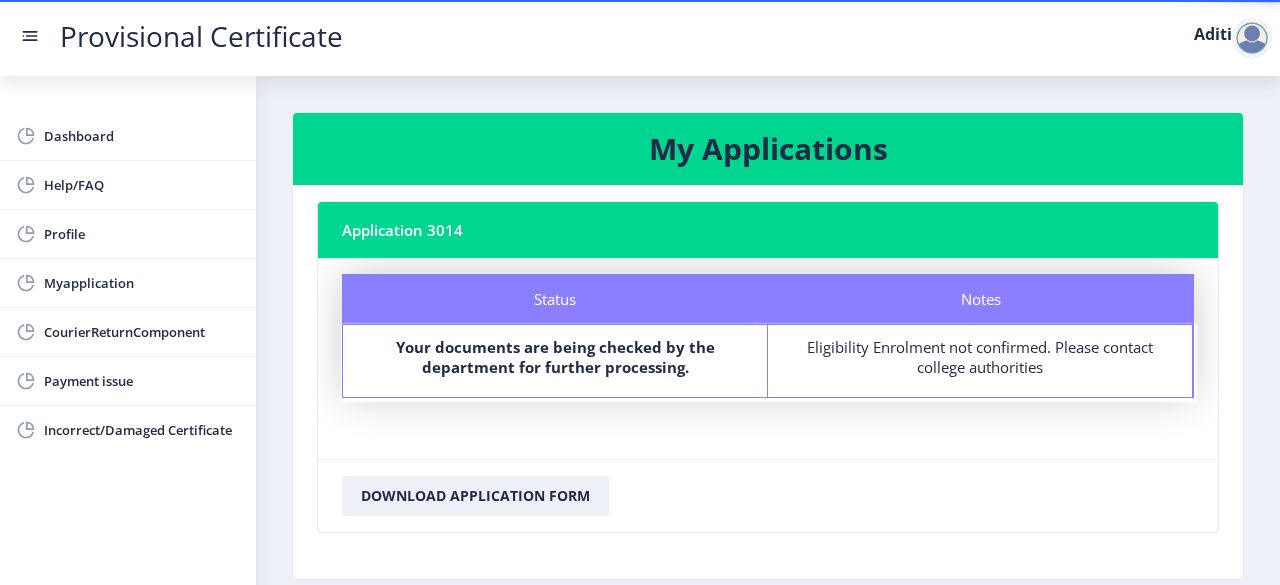 click 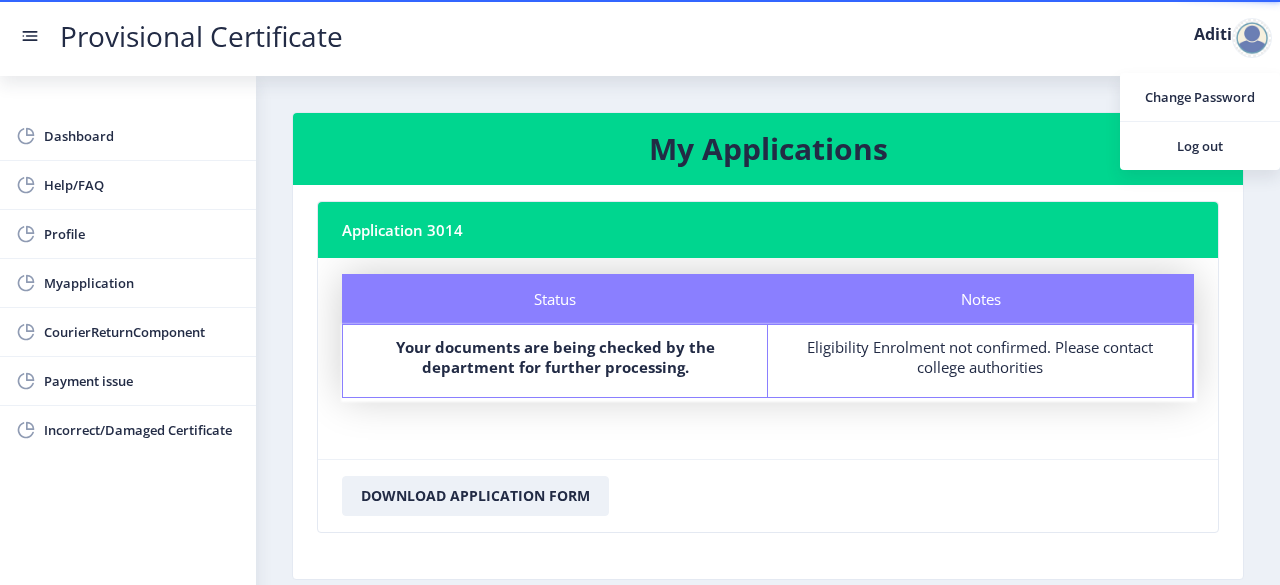 click on "Status Notes Status Your documents are being checked by the department for further processing. Notes  Eligibility Enrolment not confirmed.  Please contact college authorities" 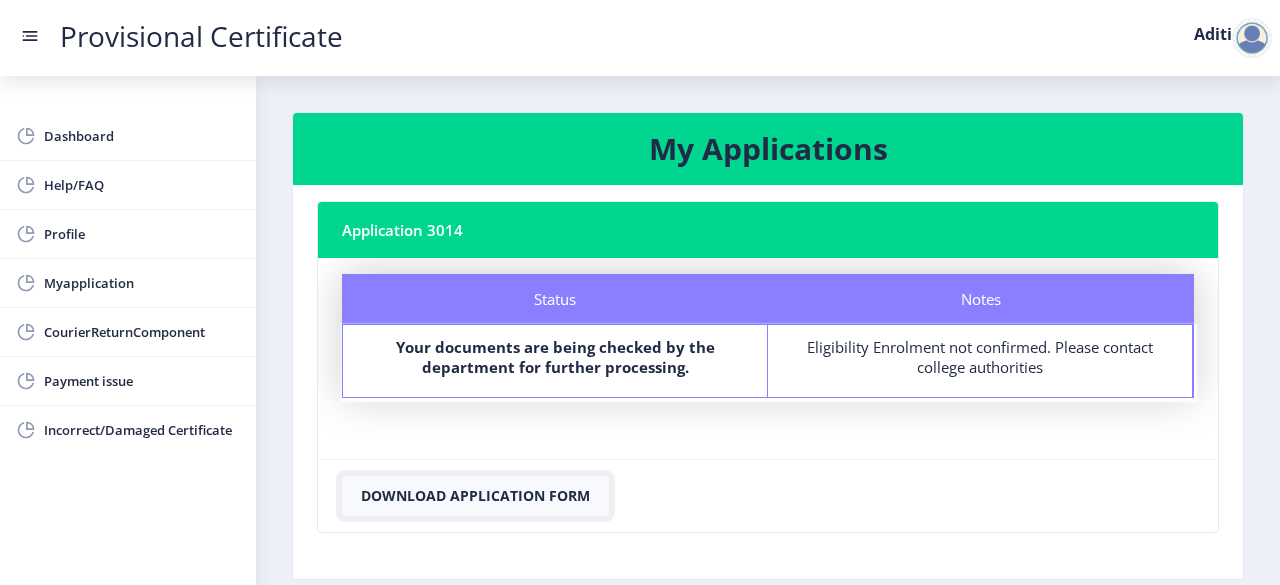 click on "Download Application Form" 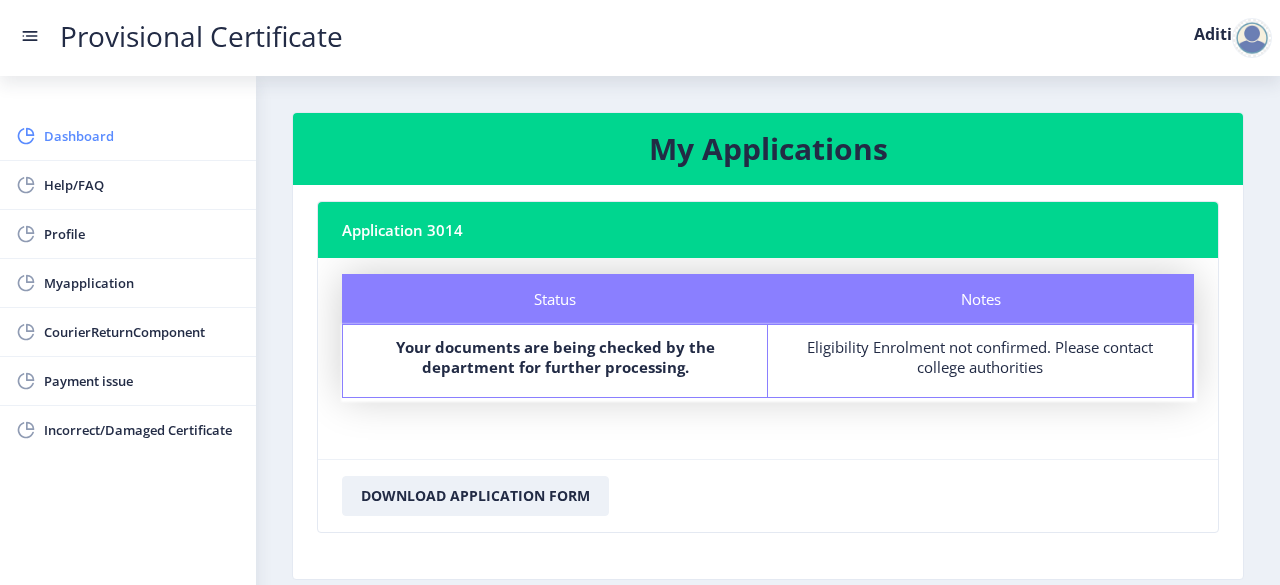 click on "Dashboard" 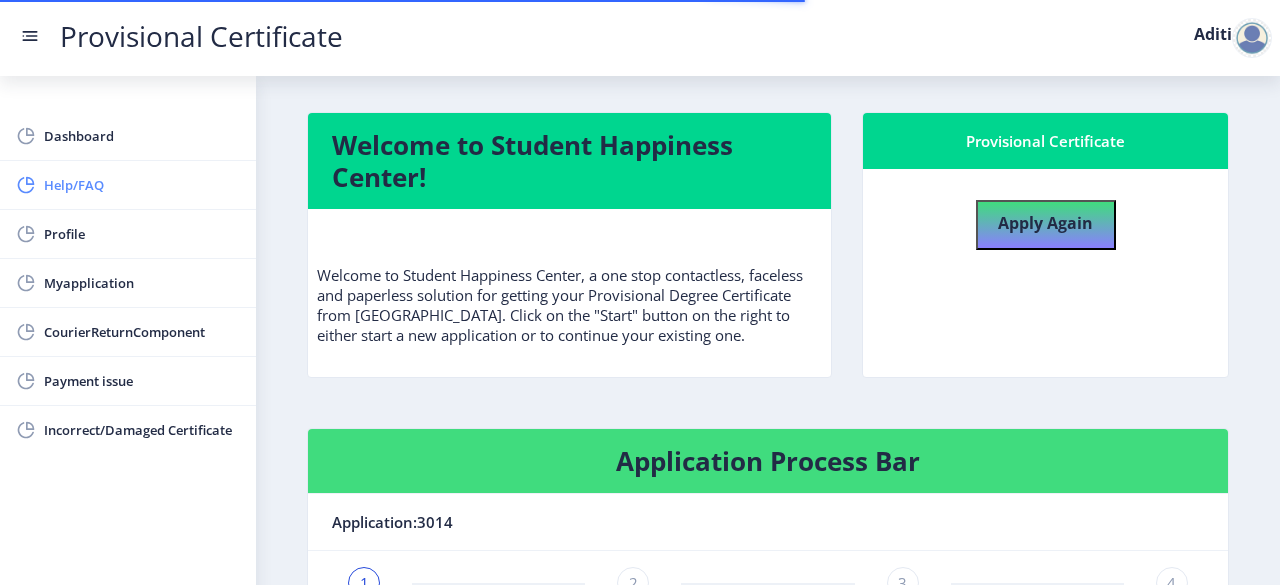 click on "Help/FAQ" 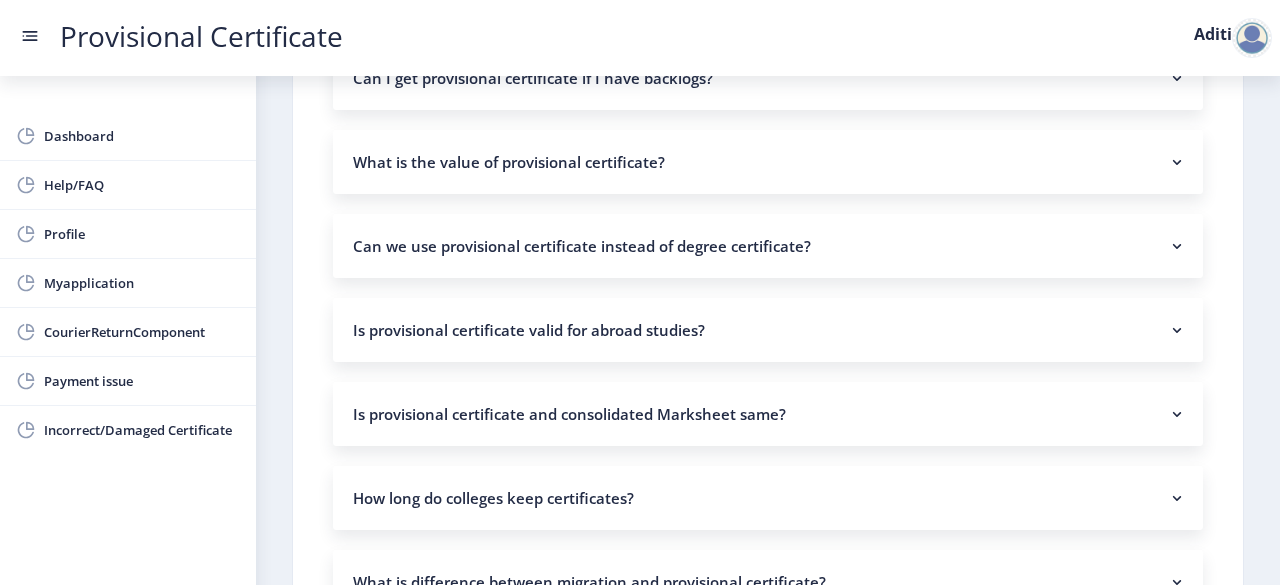 scroll, scrollTop: 554, scrollLeft: 0, axis: vertical 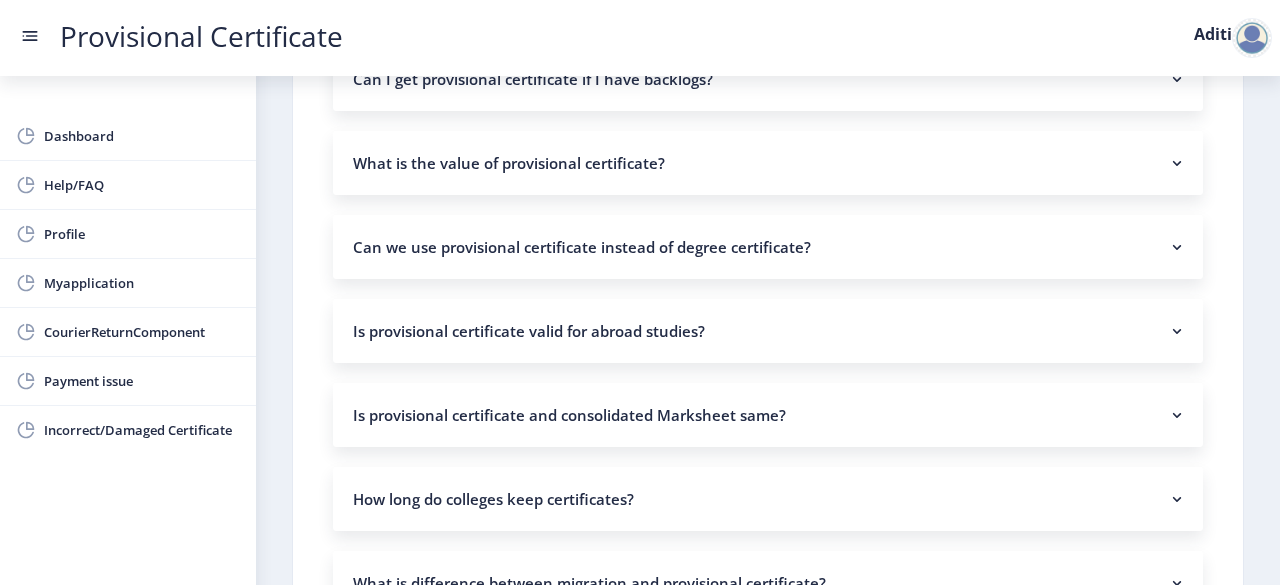 click on "Can I get provisional certificate if I have backlogs?" 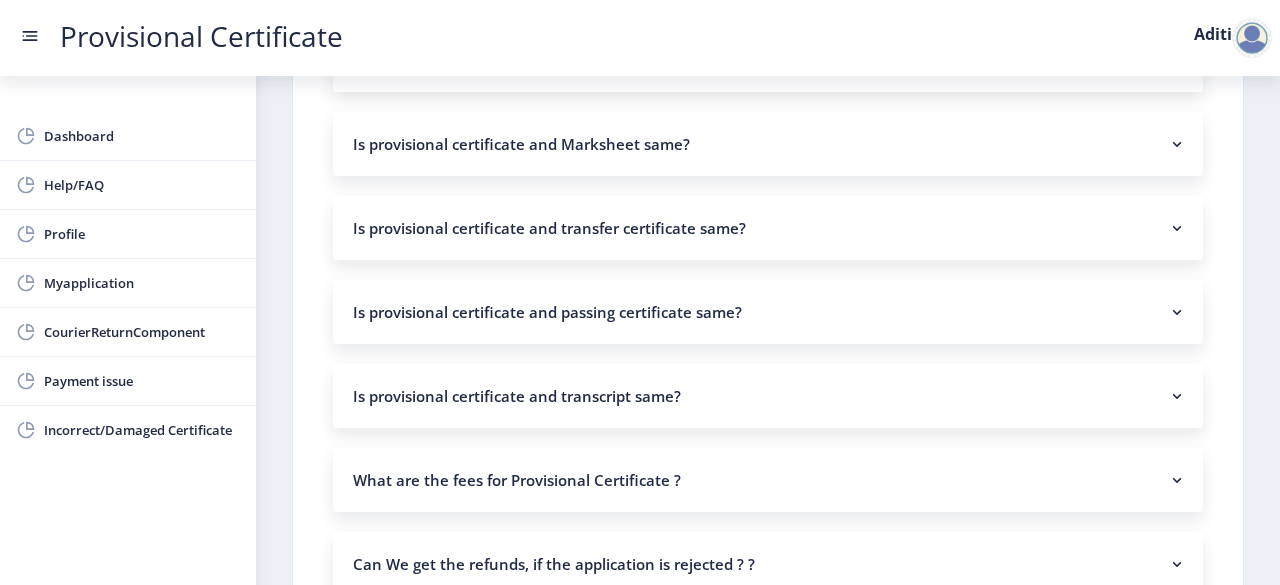 scroll, scrollTop: 1802, scrollLeft: 0, axis: vertical 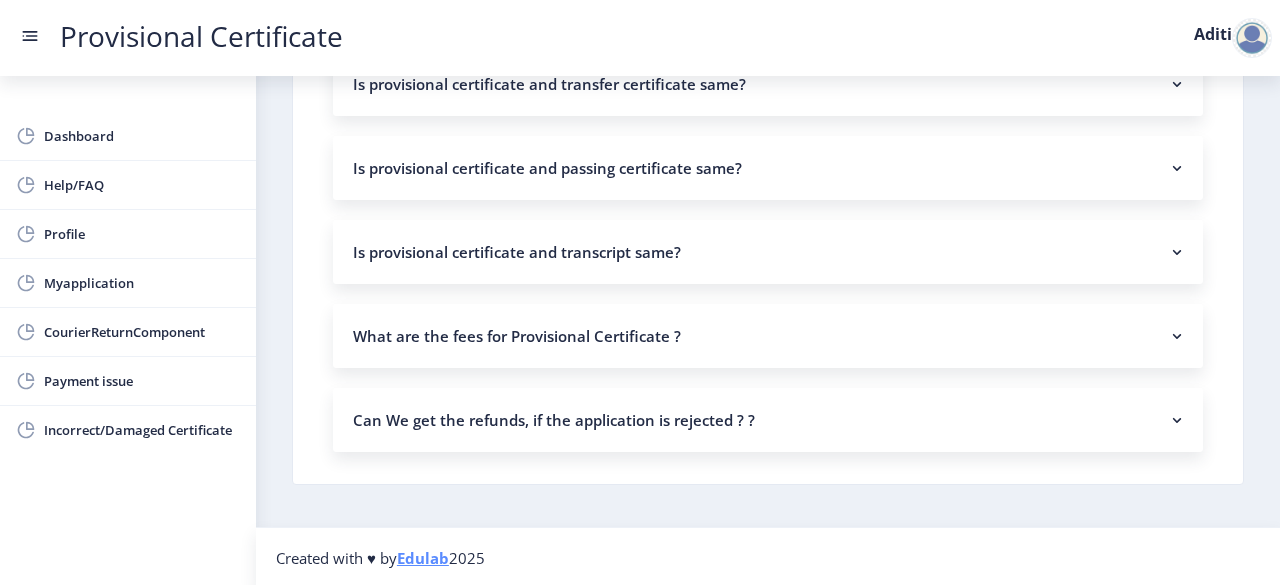 click on "Can We get the refunds, if the application is rejected ? ?" 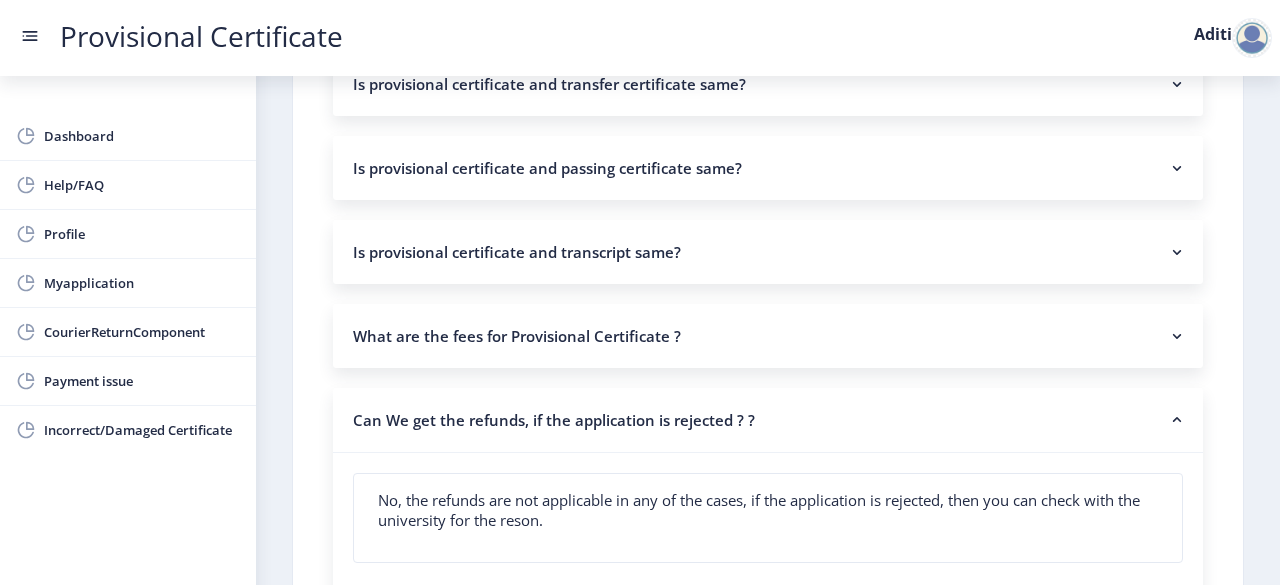 click on "Can We get the refunds, if the application is rejected ? ?" 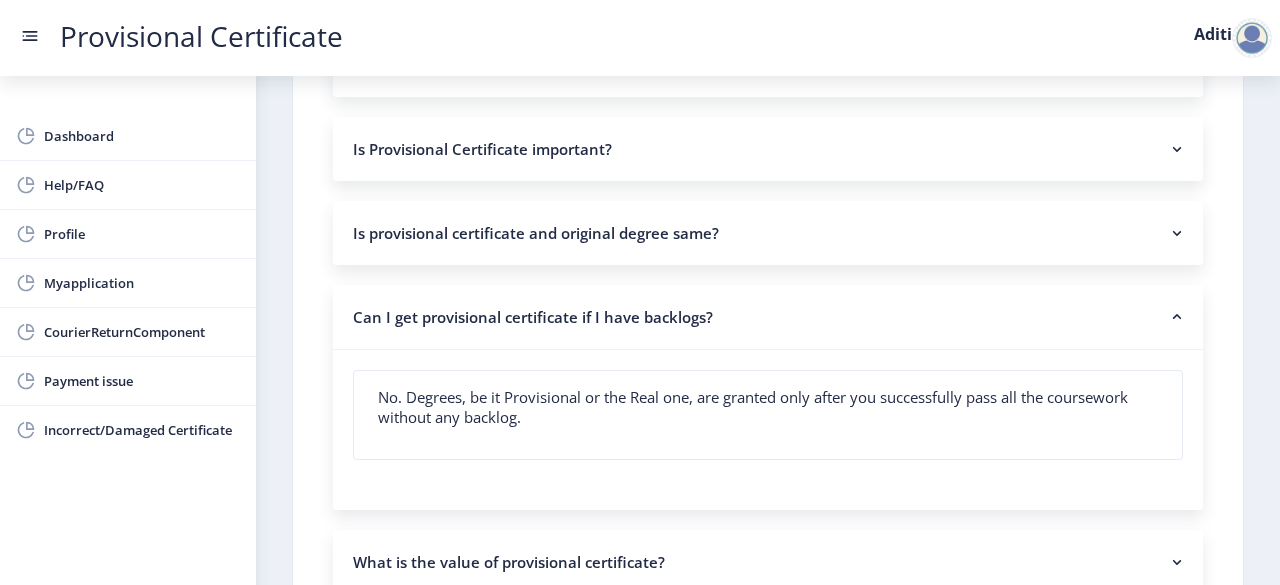 scroll, scrollTop: 0, scrollLeft: 0, axis: both 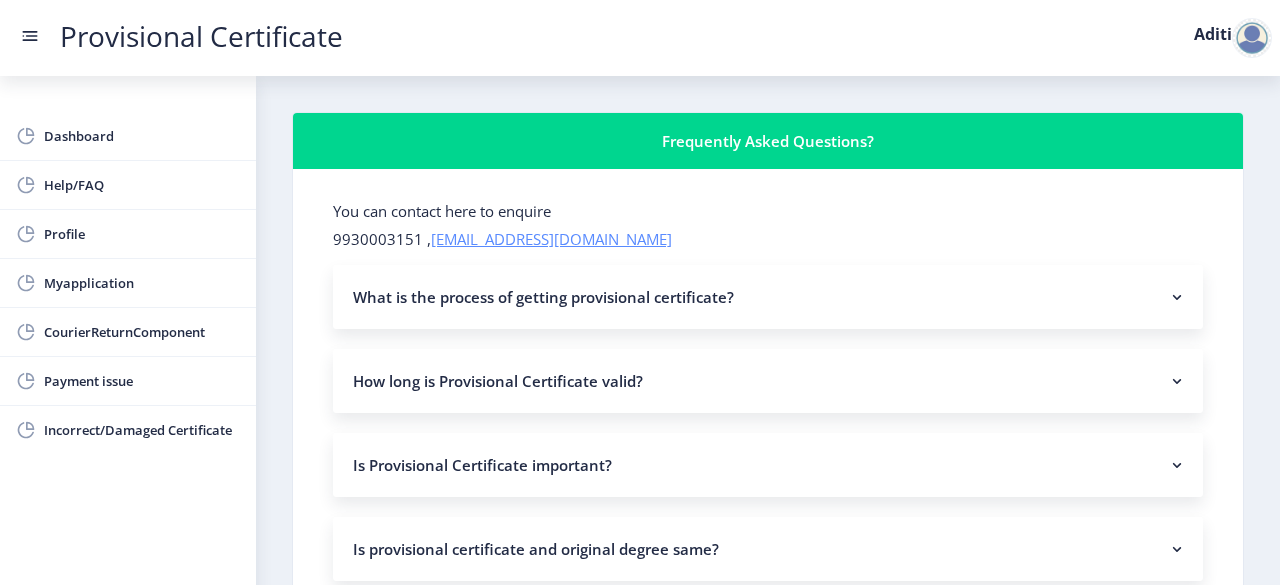 click on "[EMAIL_ADDRESS][DOMAIN_NAME]" 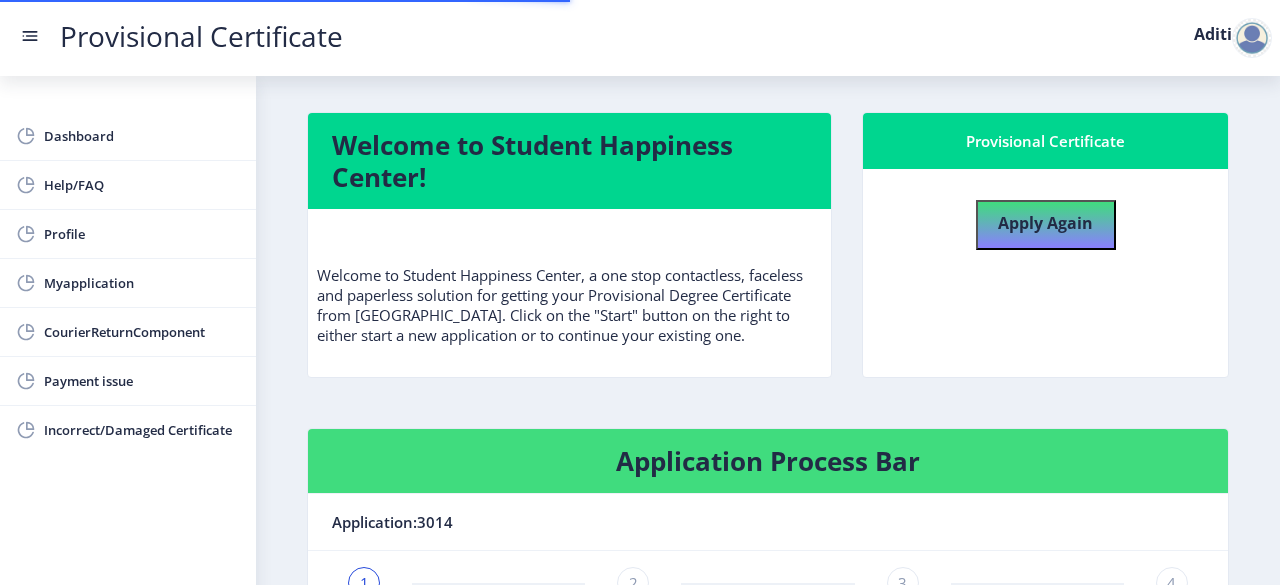 scroll, scrollTop: 0, scrollLeft: 0, axis: both 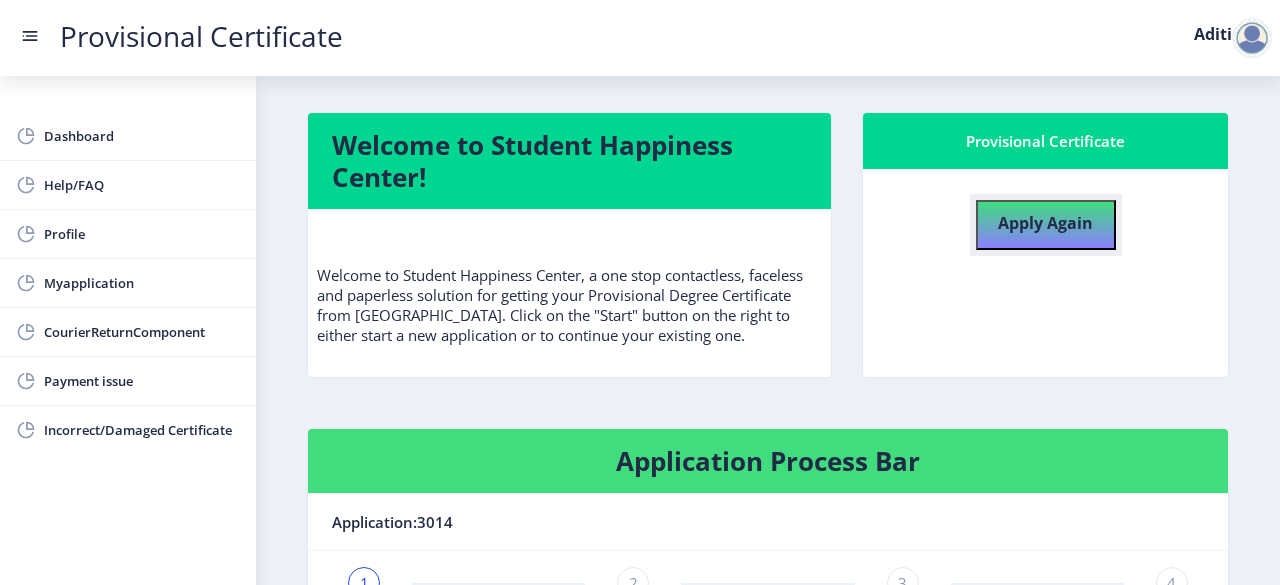 click on "Apply Again" 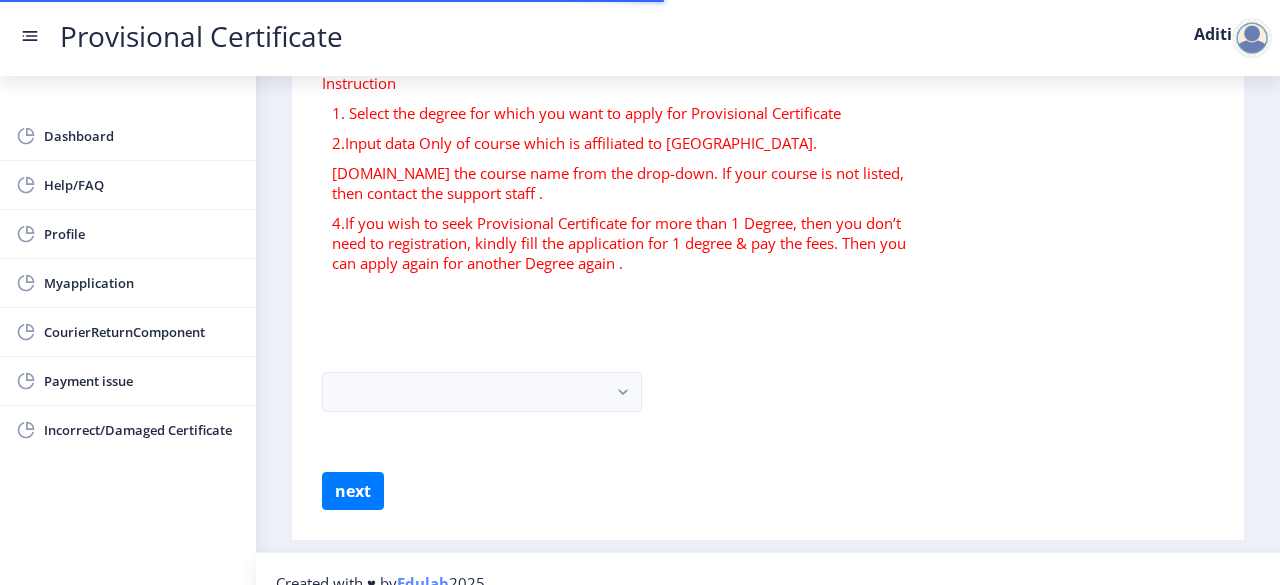 scroll, scrollTop: 141, scrollLeft: 0, axis: vertical 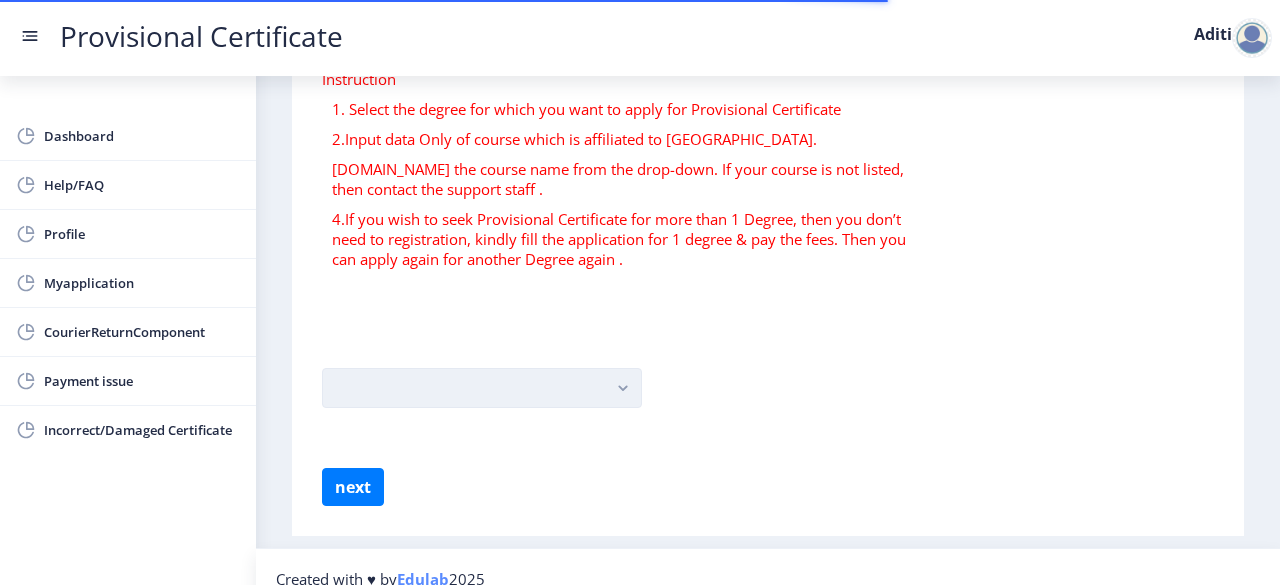 click 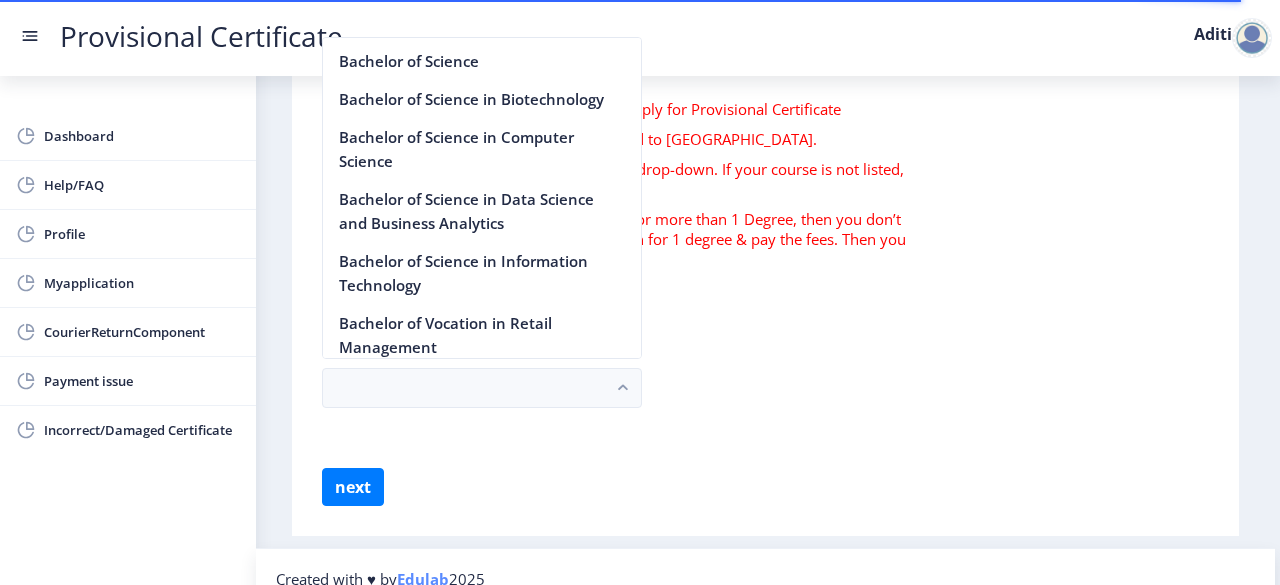 scroll, scrollTop: 1549, scrollLeft: 0, axis: vertical 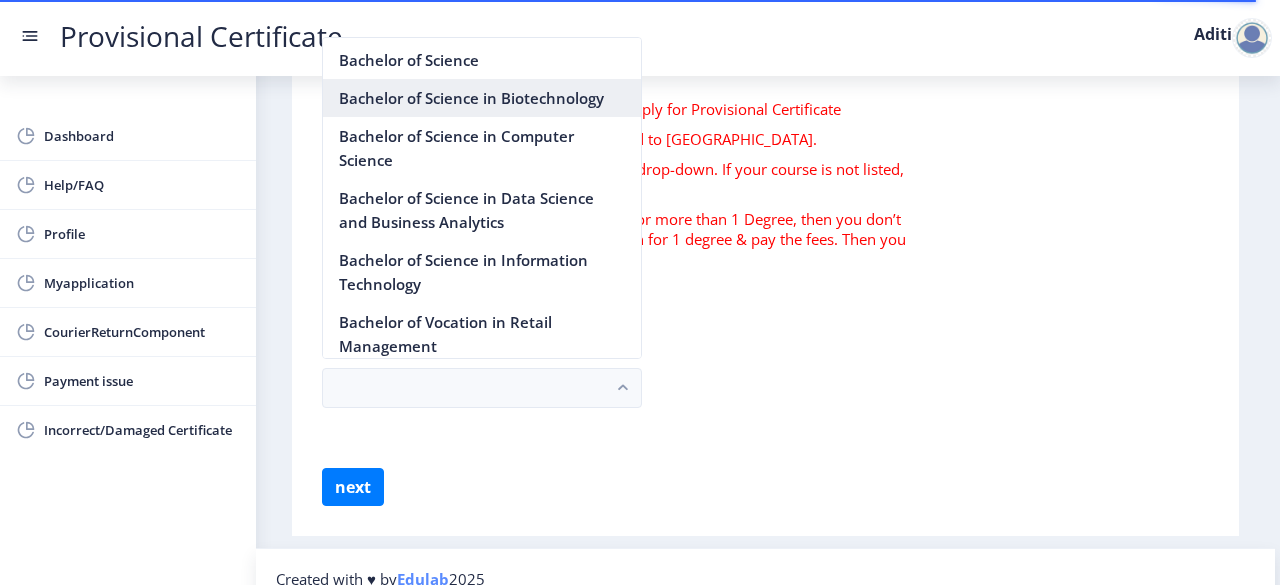 click on "Bachelor of Science in Biotechnology" at bounding box center (482, 98) 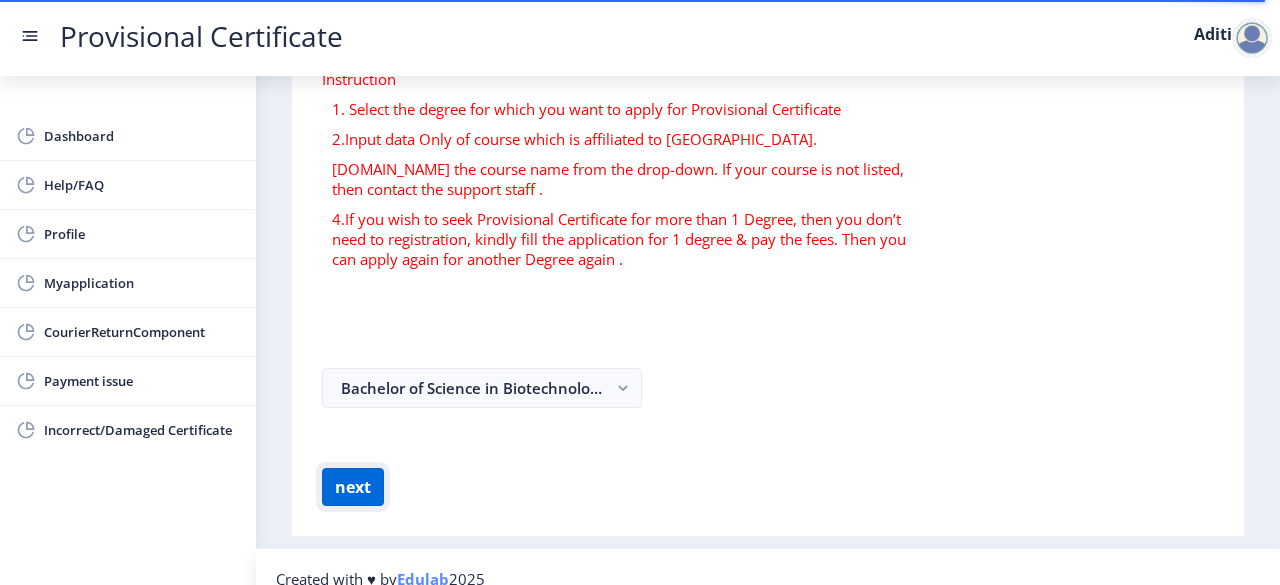 click on "next" 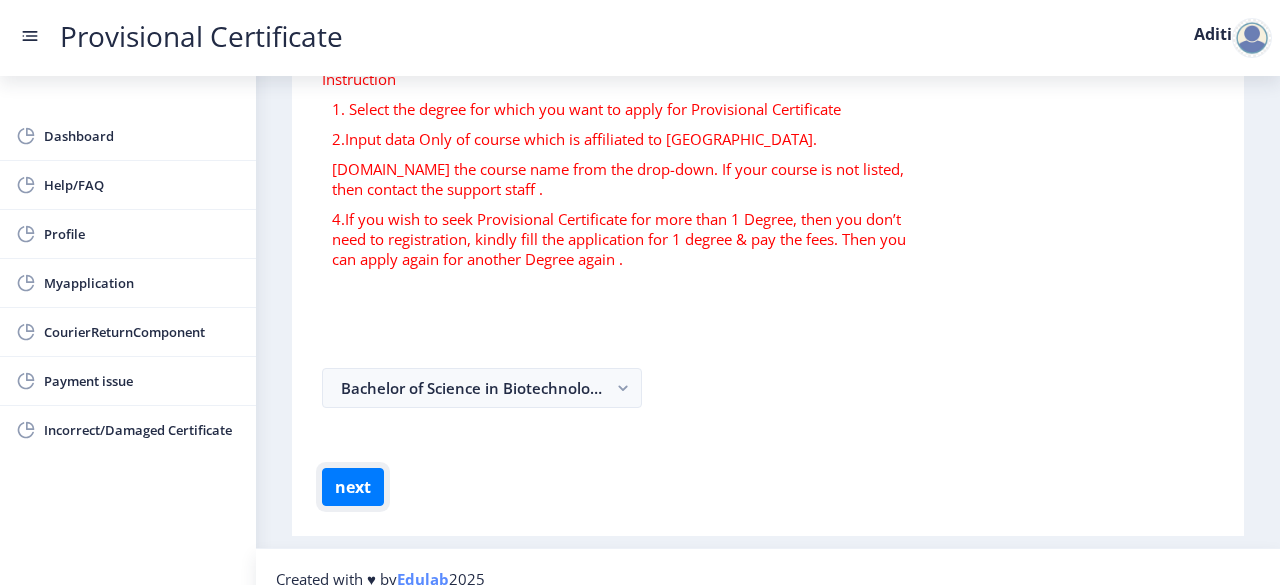 scroll, scrollTop: 0, scrollLeft: 0, axis: both 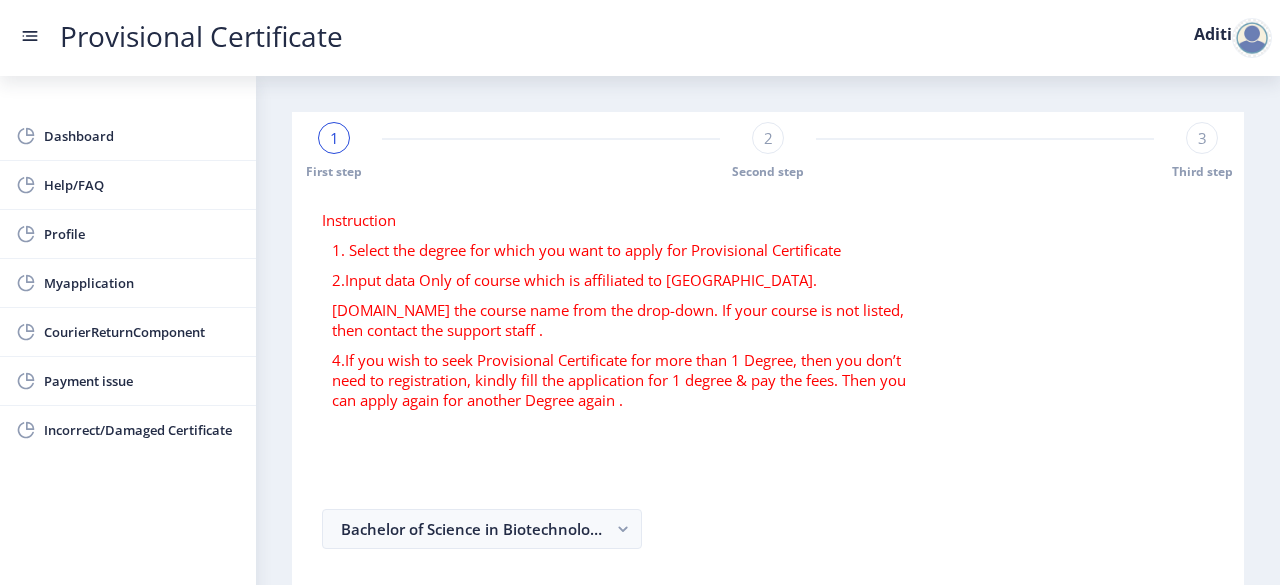 click on "2" 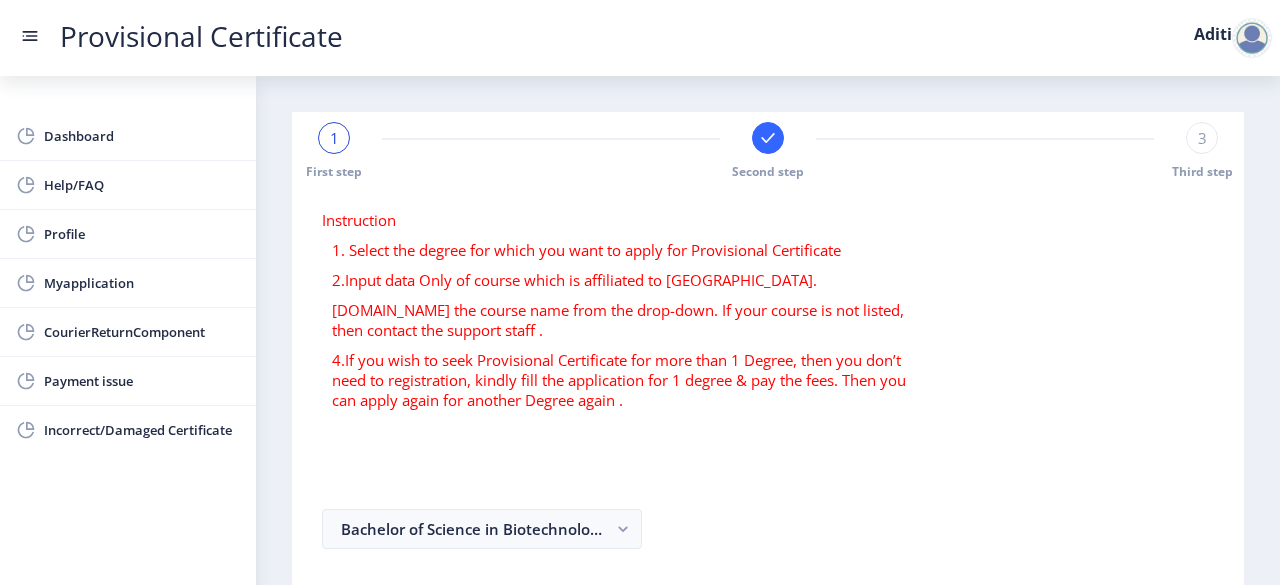 scroll, scrollTop: 162, scrollLeft: 0, axis: vertical 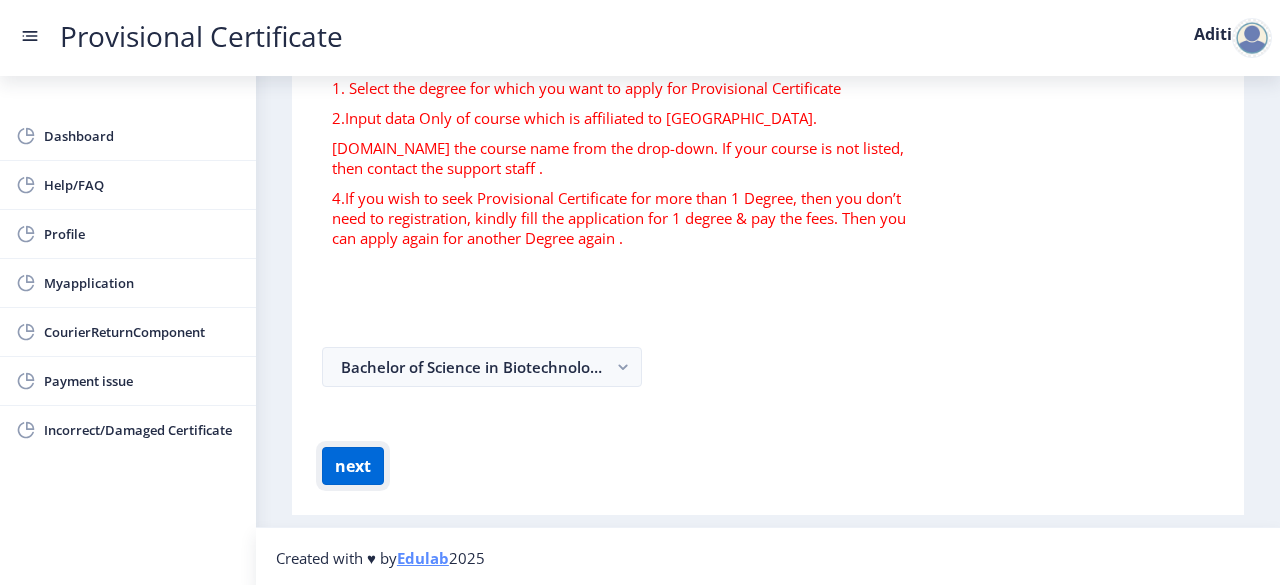 click on "next" 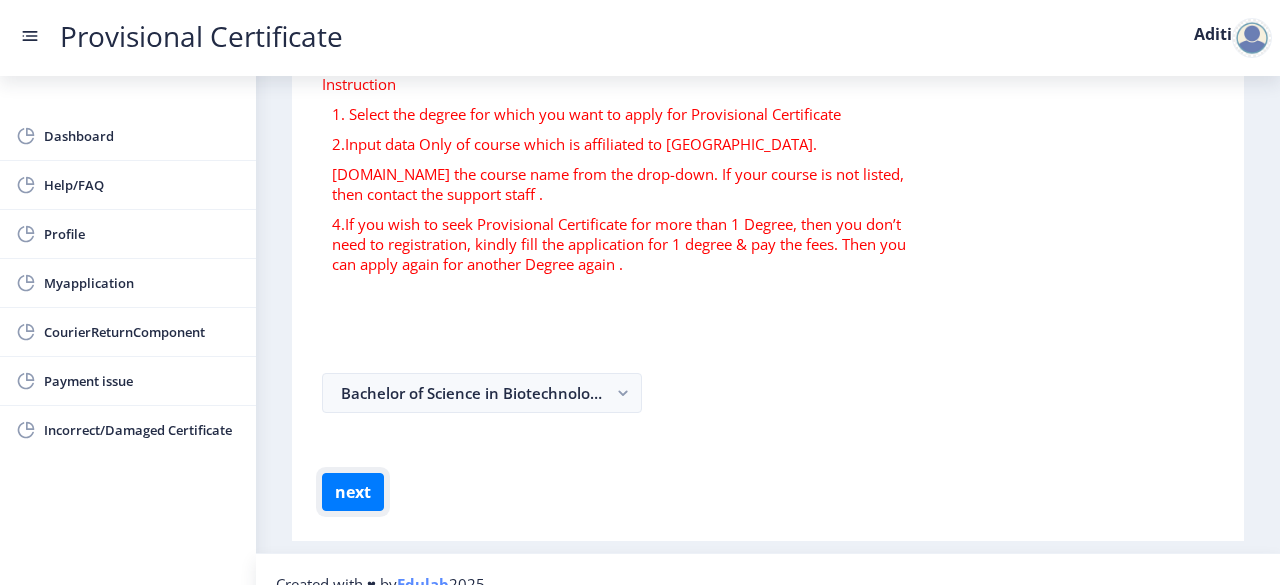 scroll, scrollTop: 162, scrollLeft: 0, axis: vertical 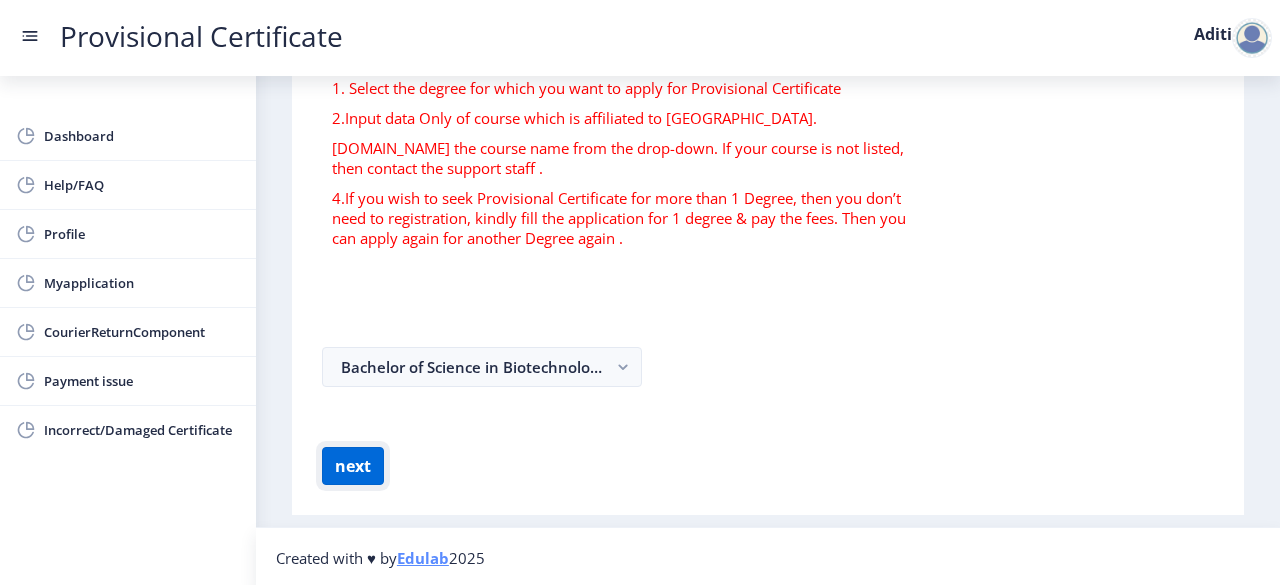 click on "next" 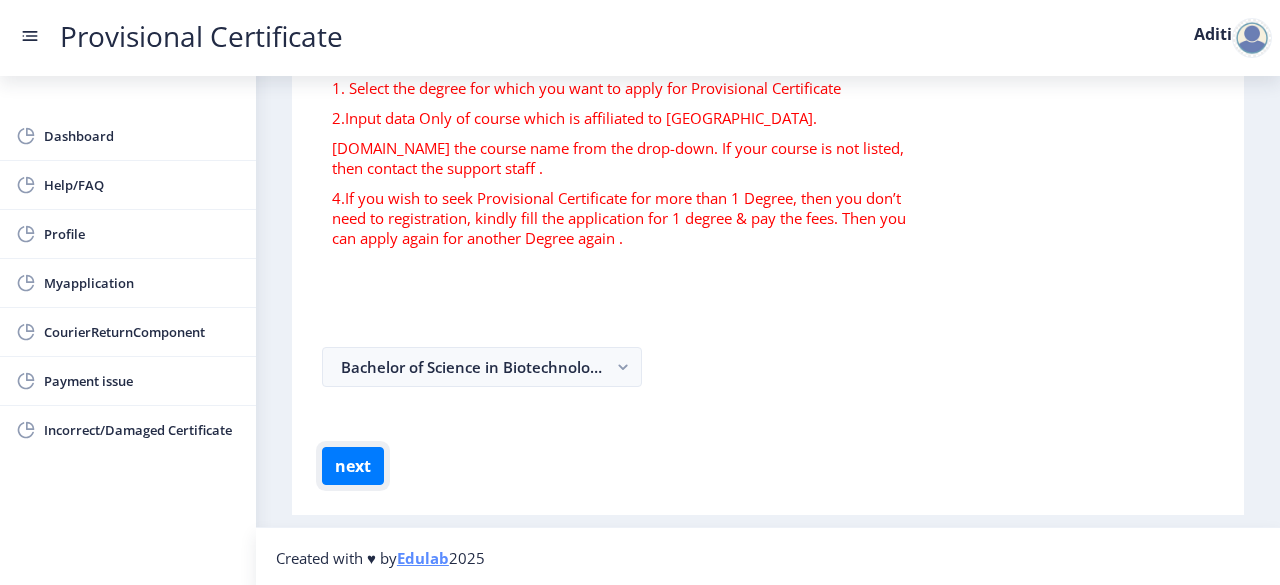 scroll, scrollTop: 0, scrollLeft: 0, axis: both 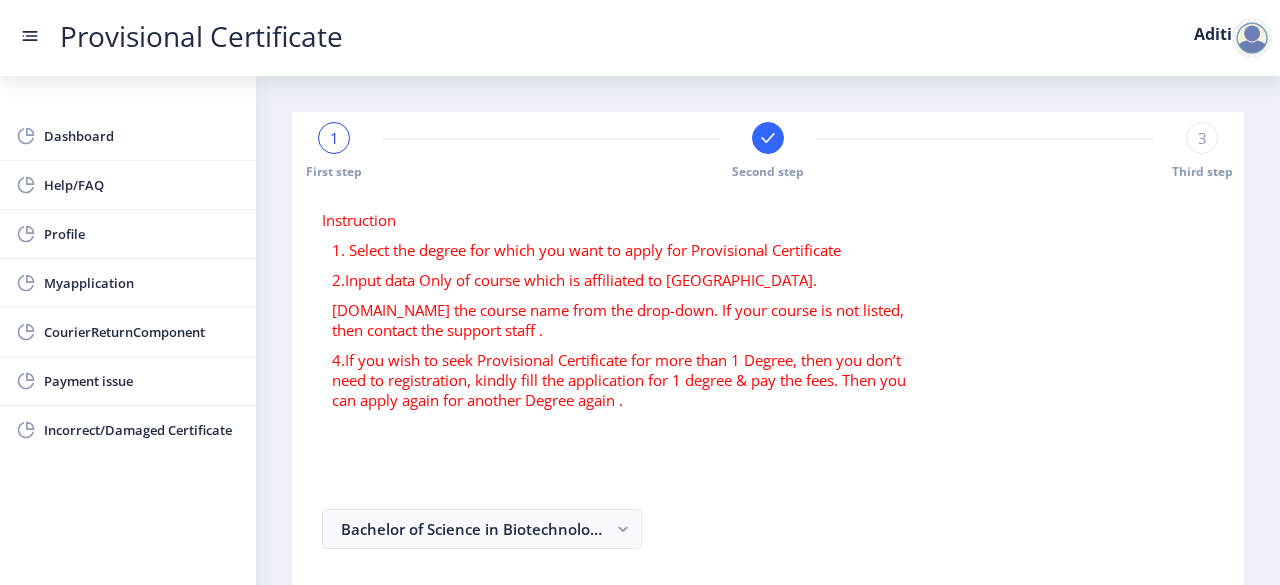 click on "3" 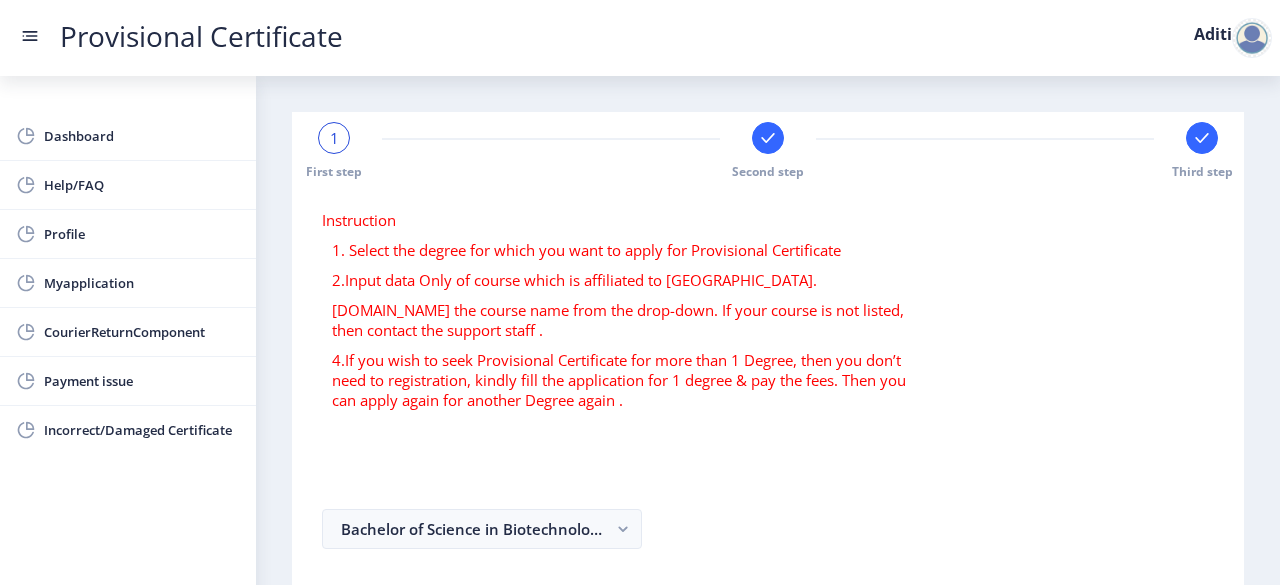 click on "1" 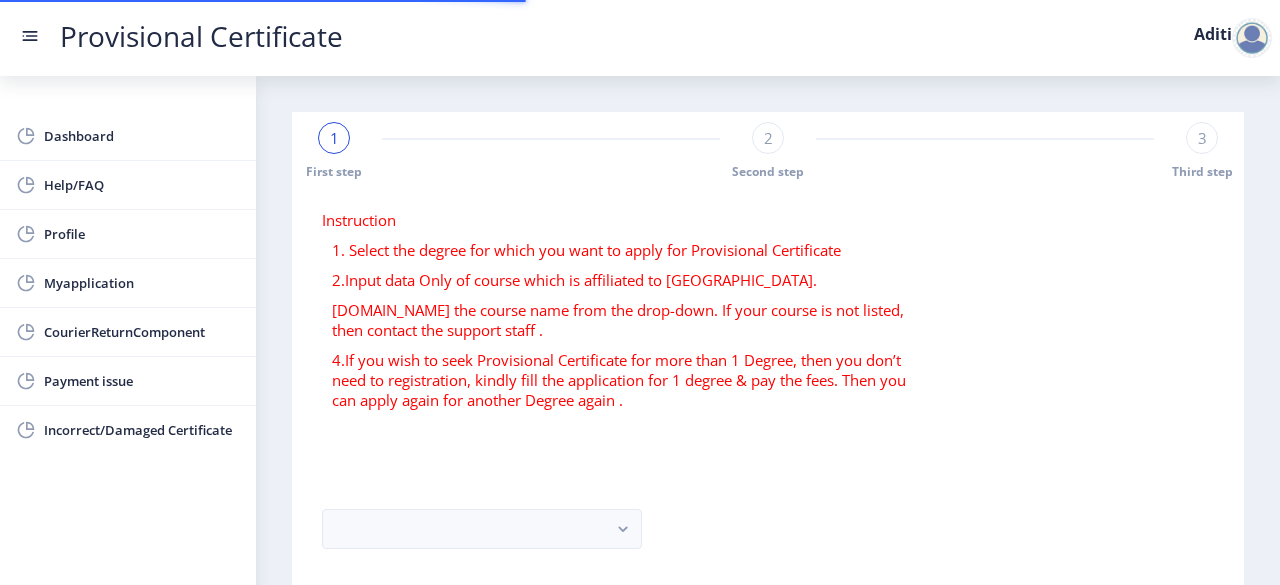 scroll, scrollTop: 0, scrollLeft: 0, axis: both 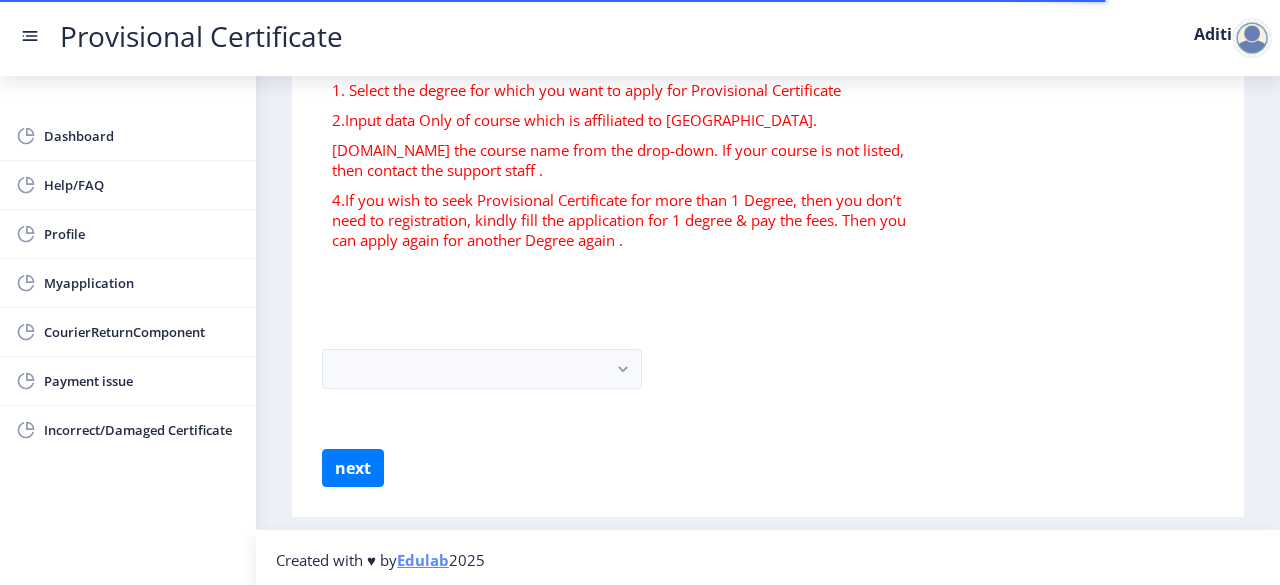 click on "Instruction  1. Select the degree for which you want to apply for Provisional Certificate   2.Input data Only of course which is affiliated to [GEOGRAPHIC_DATA].  [DOMAIN_NAME] the course name from the drop-down. If your course is not listed, then contact the support staff . 4.If you wish to seek Provisional Certificate for more than 1 Degree, then you don’t need to registration, kindly fill the application for 1 degree & pay the fees. Then you can apply again for another Degree again . next" 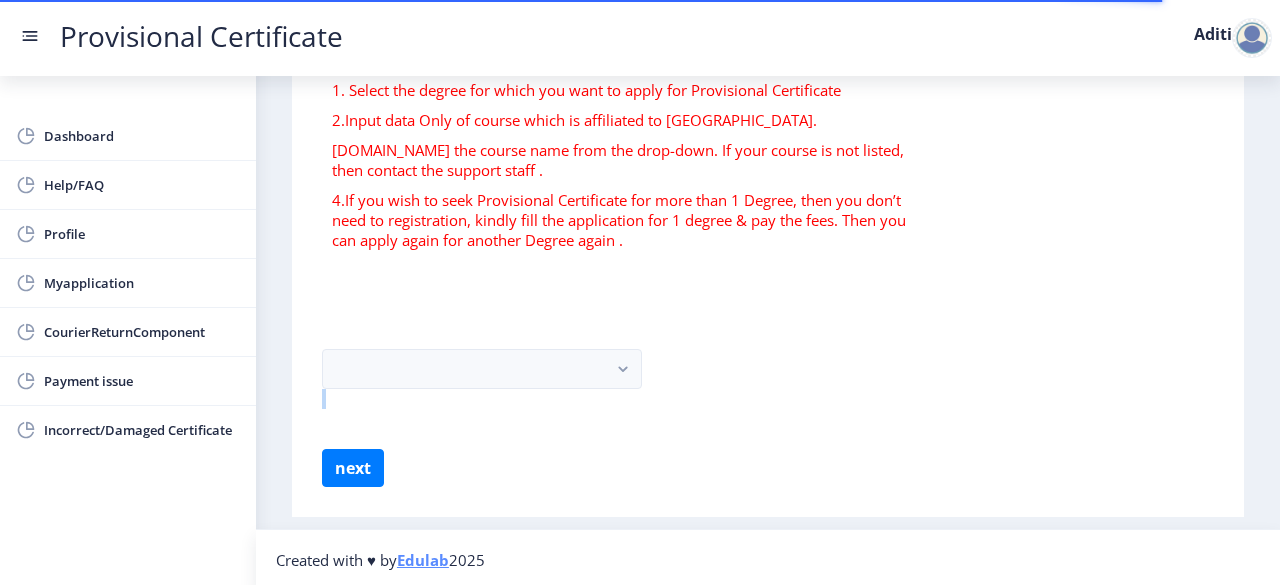 click on "Instruction  1. Select the degree for which you want to apply for Provisional Certificate   2.Input data Only of course which is affiliated to [GEOGRAPHIC_DATA].  [DOMAIN_NAME] the course name from the drop-down. If your course is not listed, then contact the support staff . 4.If you wish to seek Provisional Certificate for more than 1 Degree, then you don’t need to registration, kindly fill the application for 1 degree & pay the fees. Then you can apply again for another Degree again . next" 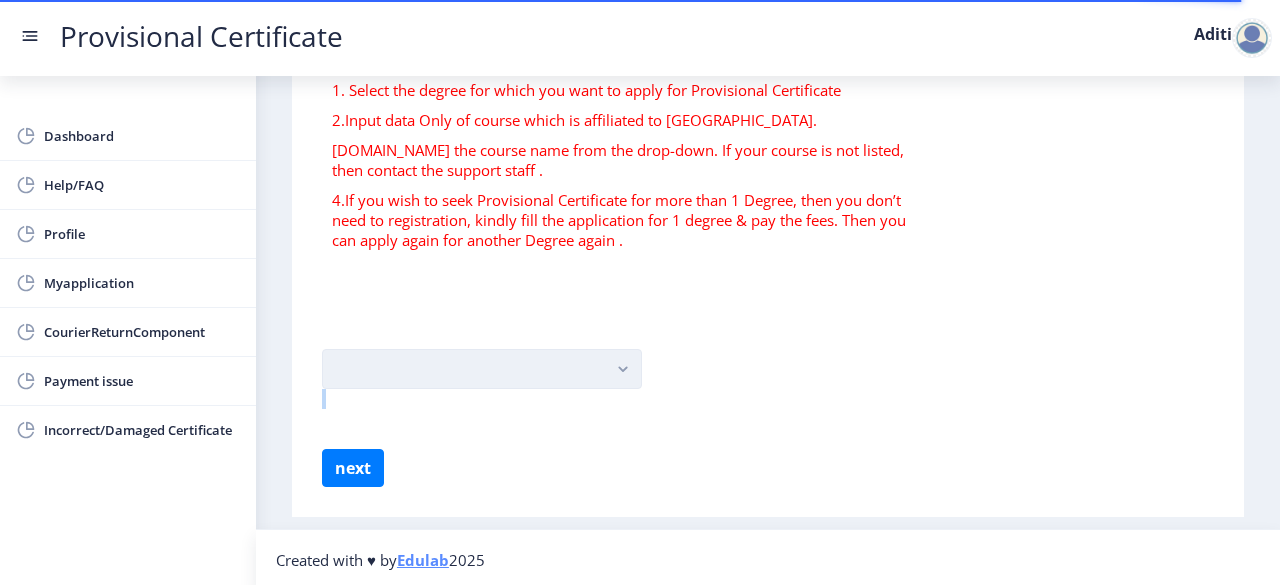 click 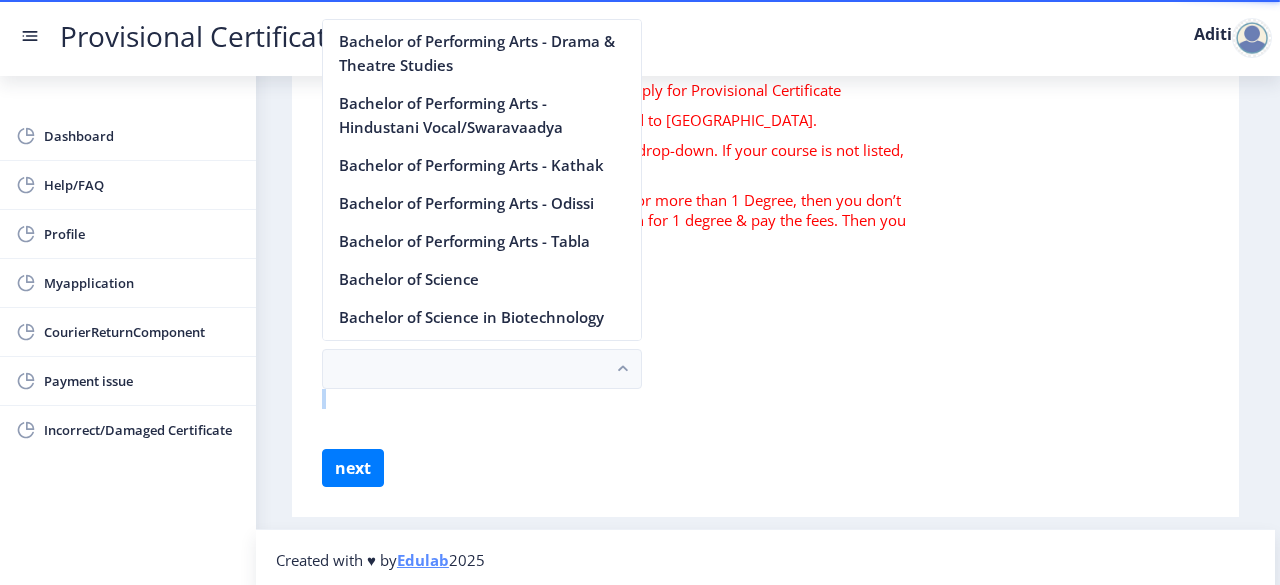 scroll, scrollTop: 1459, scrollLeft: 0, axis: vertical 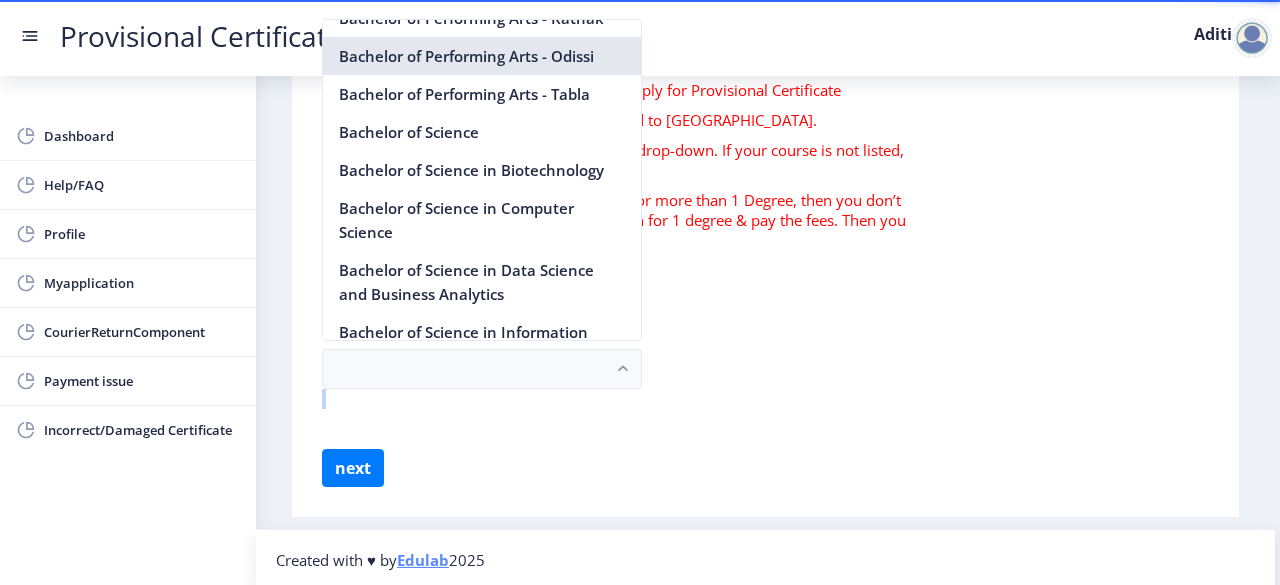 click on "Bachelor of Performing Arts - Odissi" at bounding box center (482, 56) 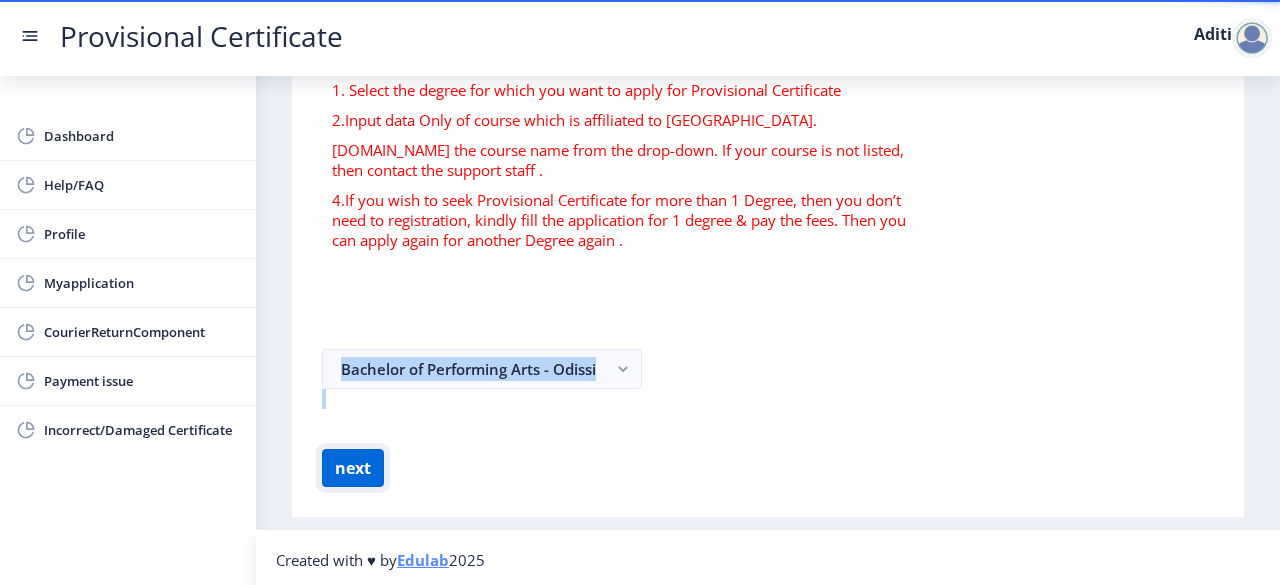 click on "next" 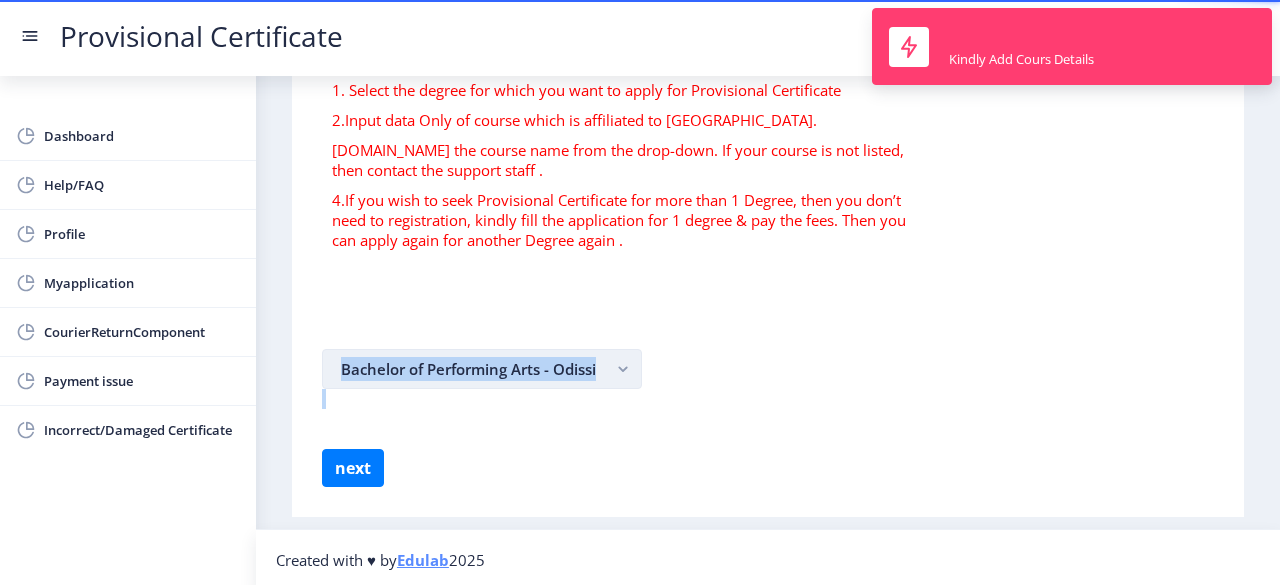 click on "Bachelor of Performing Arts - Odissi" 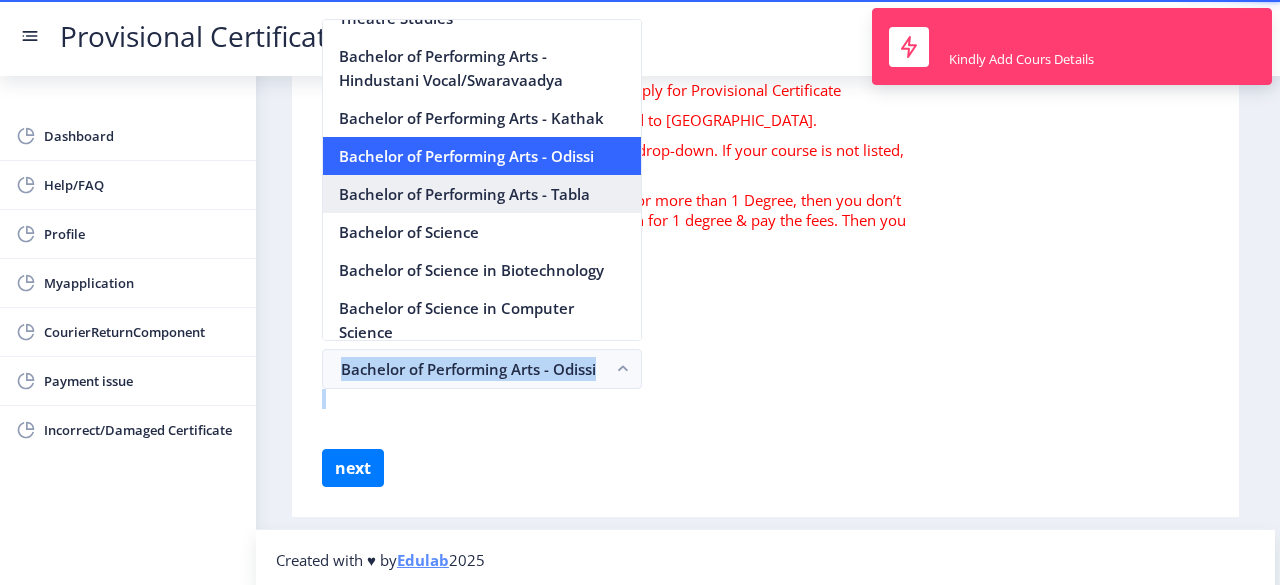 scroll, scrollTop: 1429, scrollLeft: 0, axis: vertical 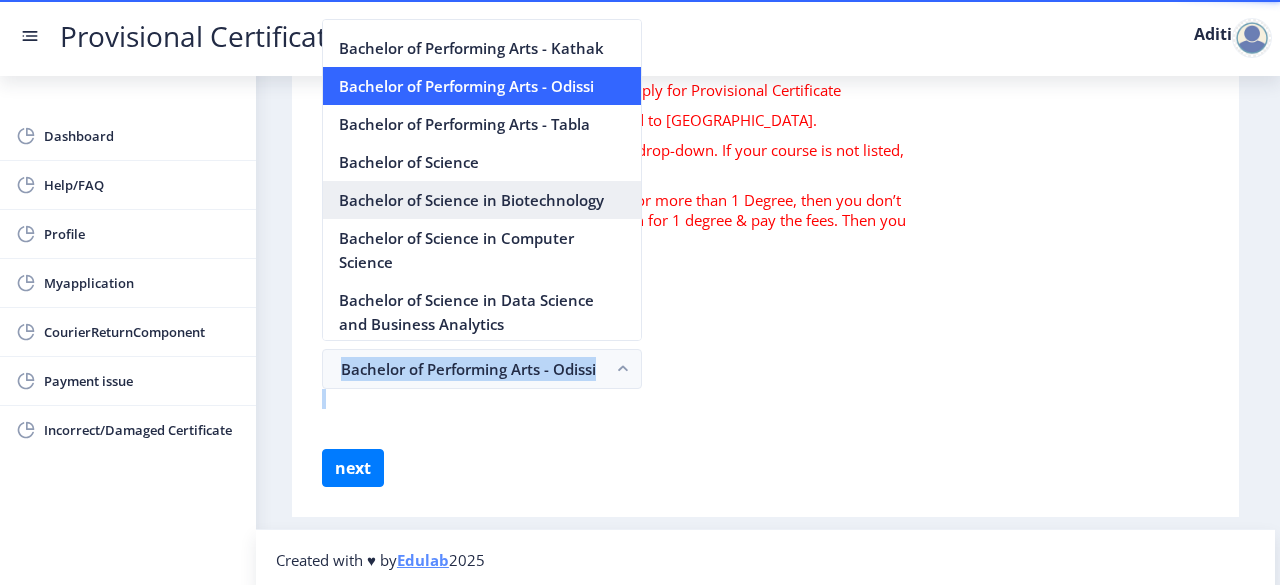 click on "Bachelor of Science in Biotechnology" at bounding box center [482, 200] 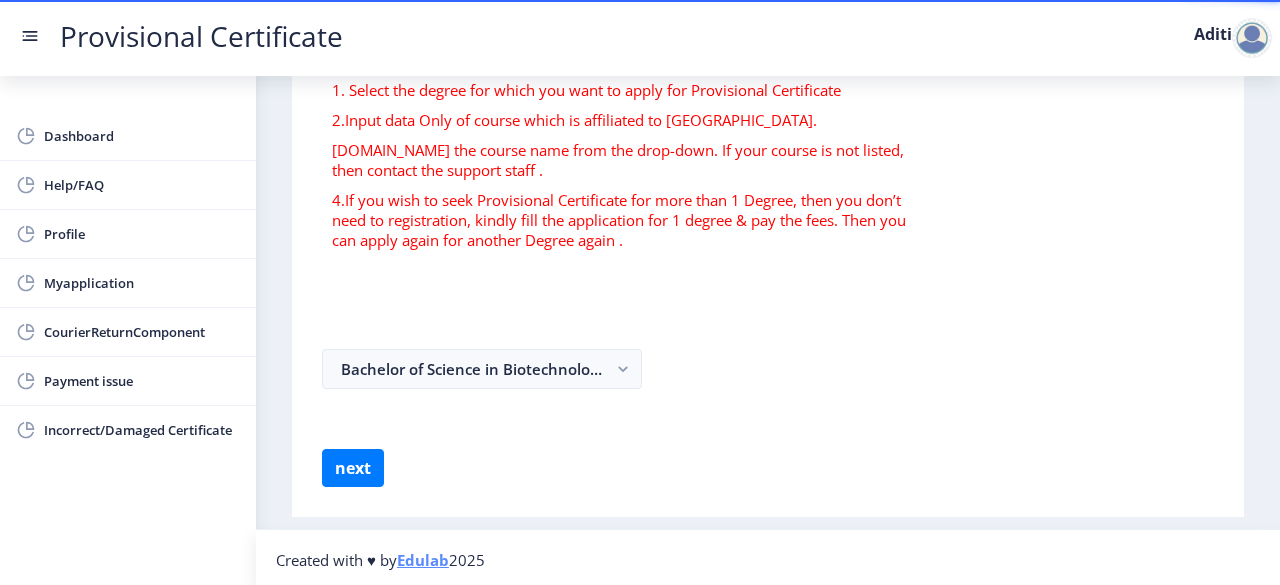 click on "Instruction  1. Select the degree for which you want to apply for Provisional Certificate   2.Input data Only of course which is affiliated to HSNC University.  3.Select the course name from the drop-down. If your course is not listed, then contact the support staff . 4.If you wish to seek Provisional Certificate for more than 1 Degree, then you don’t need to registration, kindly fill the application for 1 degree & pay the fees. Then you can apply again for another Degree again .  Bachelor of Science in Biotechnology  next" 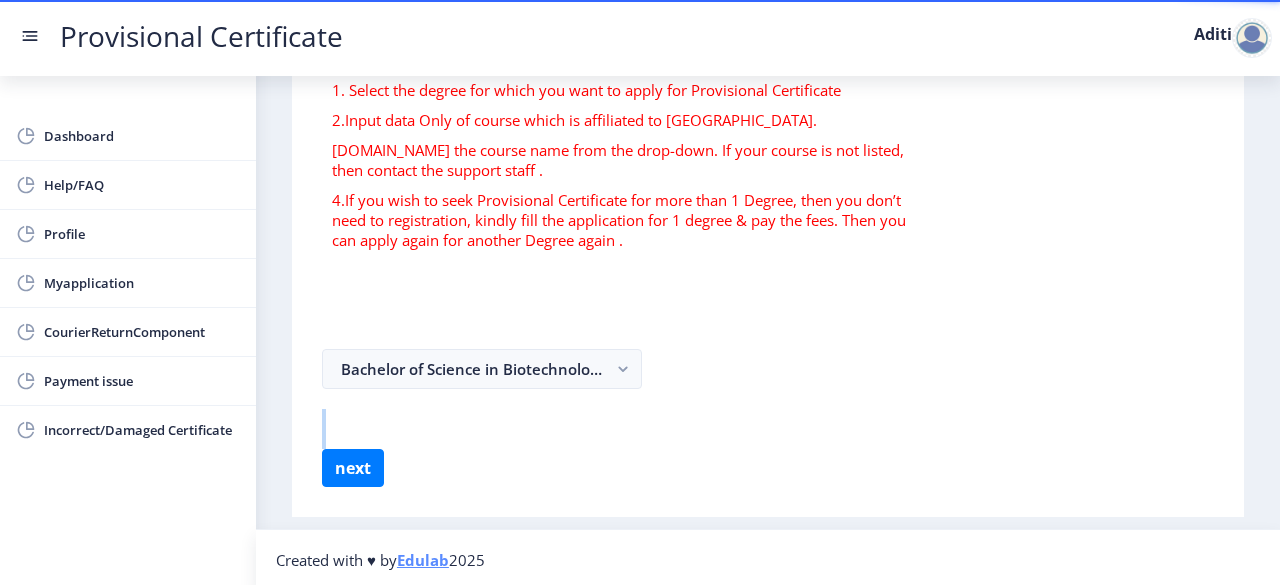 click on "Instruction  1. Select the degree for which you want to apply for Provisional Certificate   2.Input data Only of course which is affiliated to HSNC University.  3.Select the course name from the drop-down. If your course is not listed, then contact the support staff . 4.If you wish to seek Provisional Certificate for more than 1 Degree, then you don’t need to registration, kindly fill the application for 1 degree & pay the fees. Then you can apply again for another Degree again .  Bachelor of Science in Biotechnology  next" 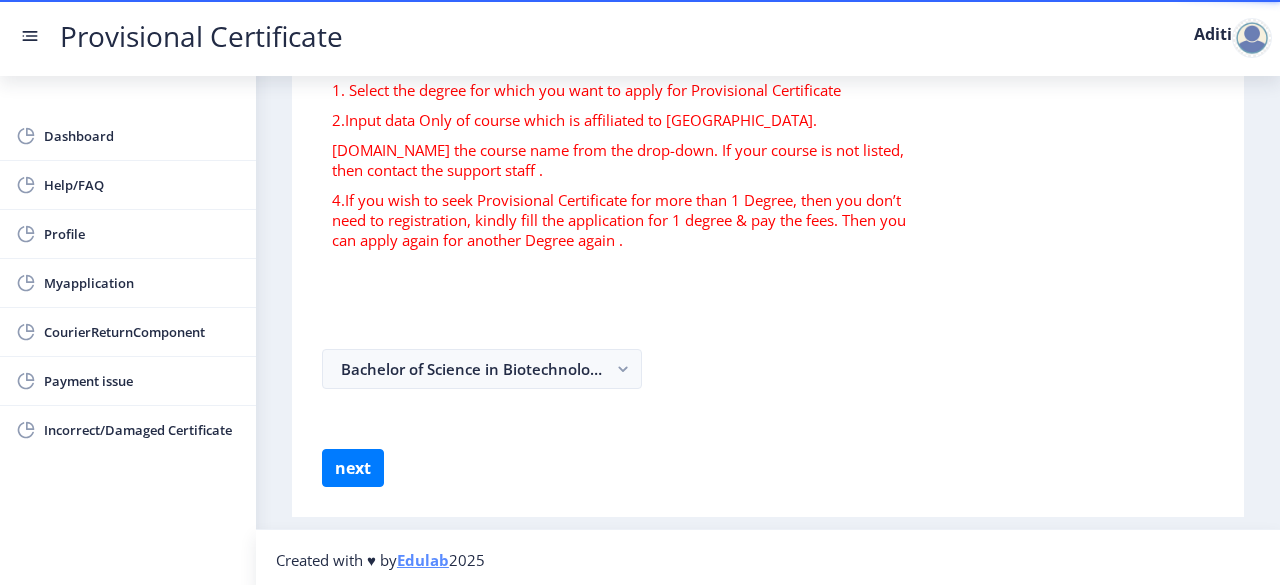 click on "Instruction  1. Select the degree for which you want to apply for Provisional Certificate   2.Input data Only of course which is affiliated to HSNC University.  3.Select the course name from the drop-down. If your course is not listed, then contact the support staff . 4.If you wish to seek Provisional Certificate for more than 1 Degree, then you don’t need to registration, kindly fill the application for 1 degree & pay the fees. Then you can apply again for another Degree again .  Bachelor of Science in Biotechnology  next" 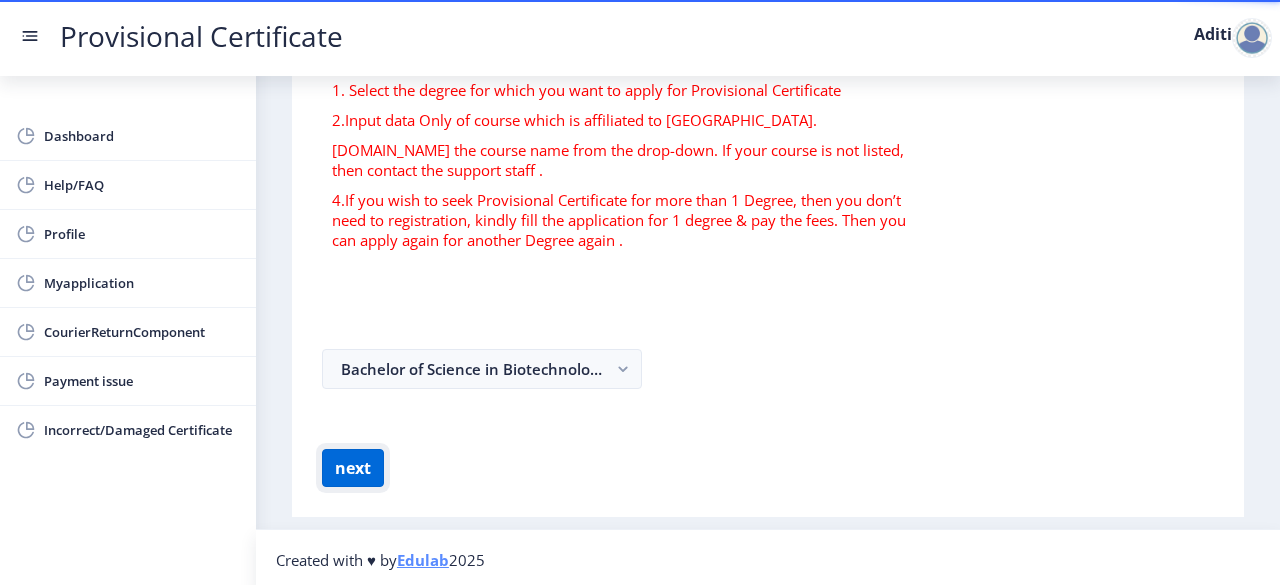 click on "next" 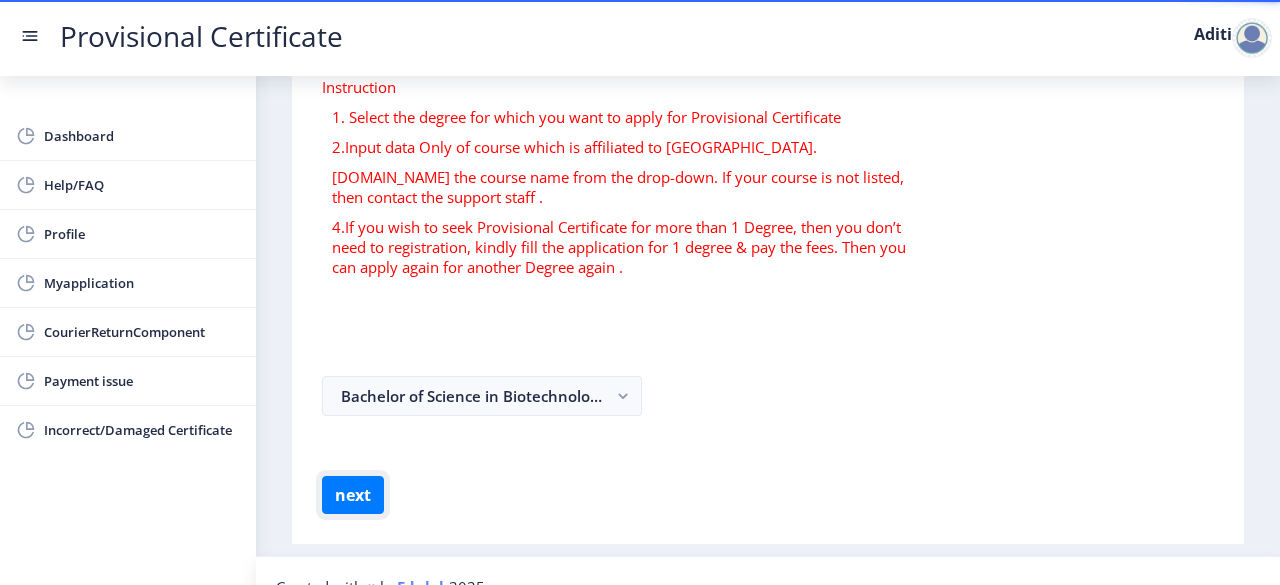 scroll, scrollTop: 162, scrollLeft: 0, axis: vertical 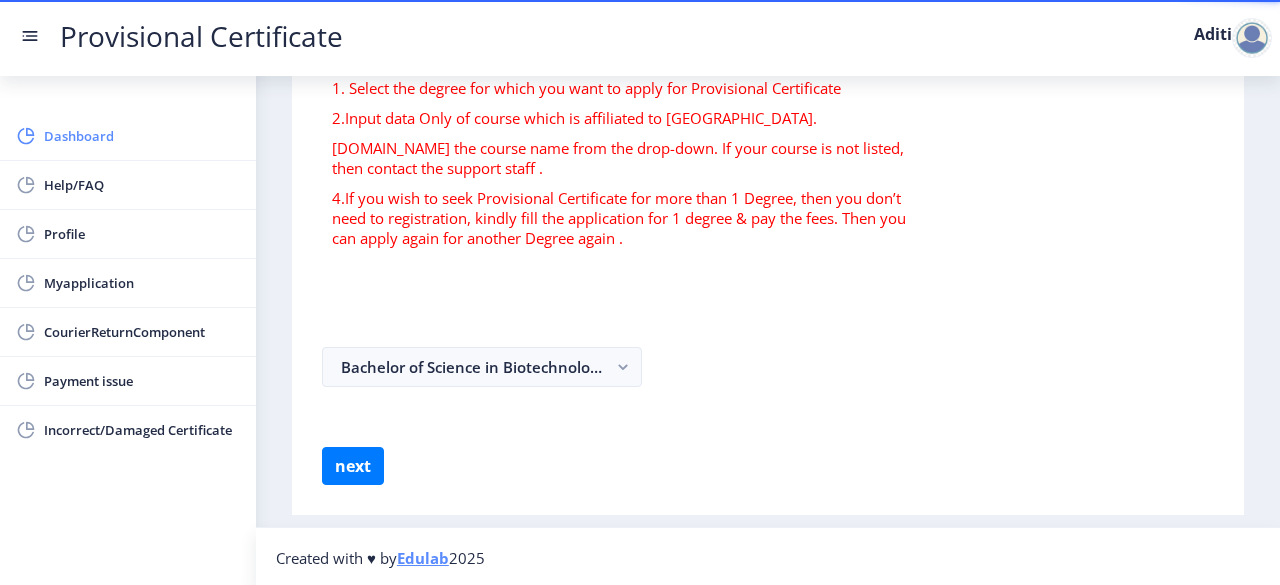 click on "Dashboard" 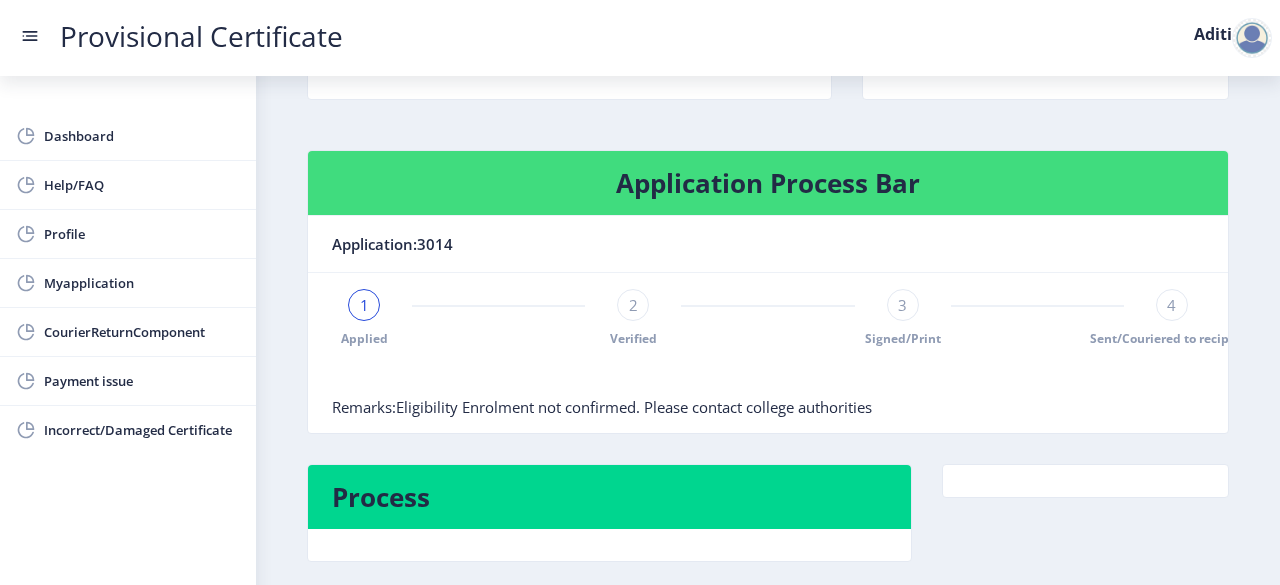 scroll, scrollTop: 359, scrollLeft: 0, axis: vertical 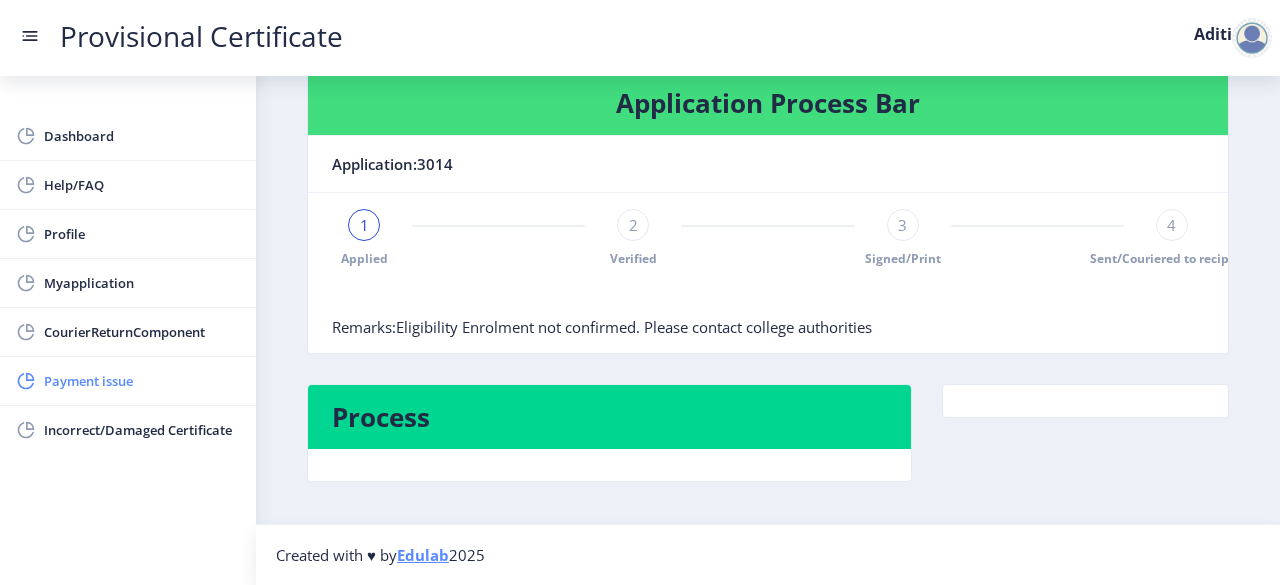 click on "Payment issue" 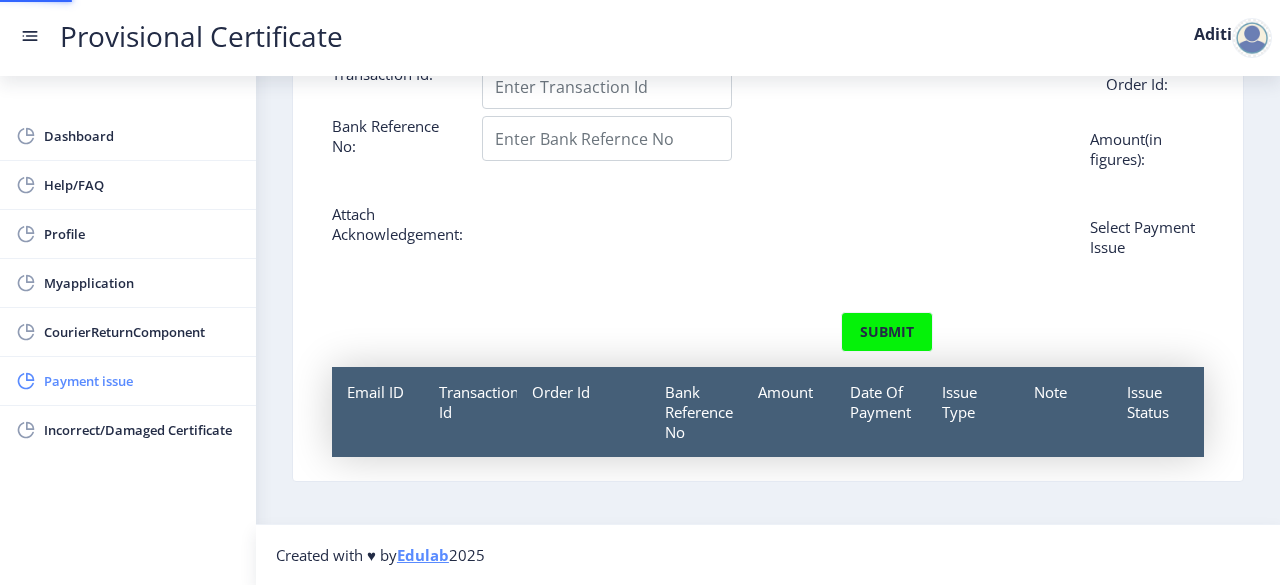 scroll, scrollTop: 0, scrollLeft: 0, axis: both 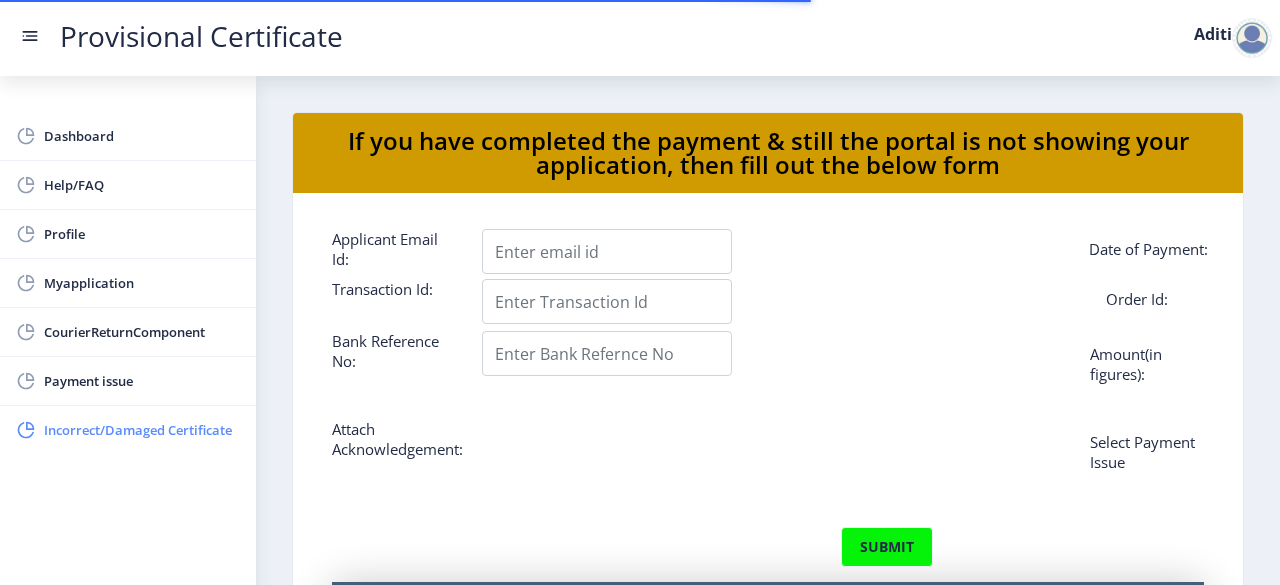 click on "Incorrect/Damaged Certificate" 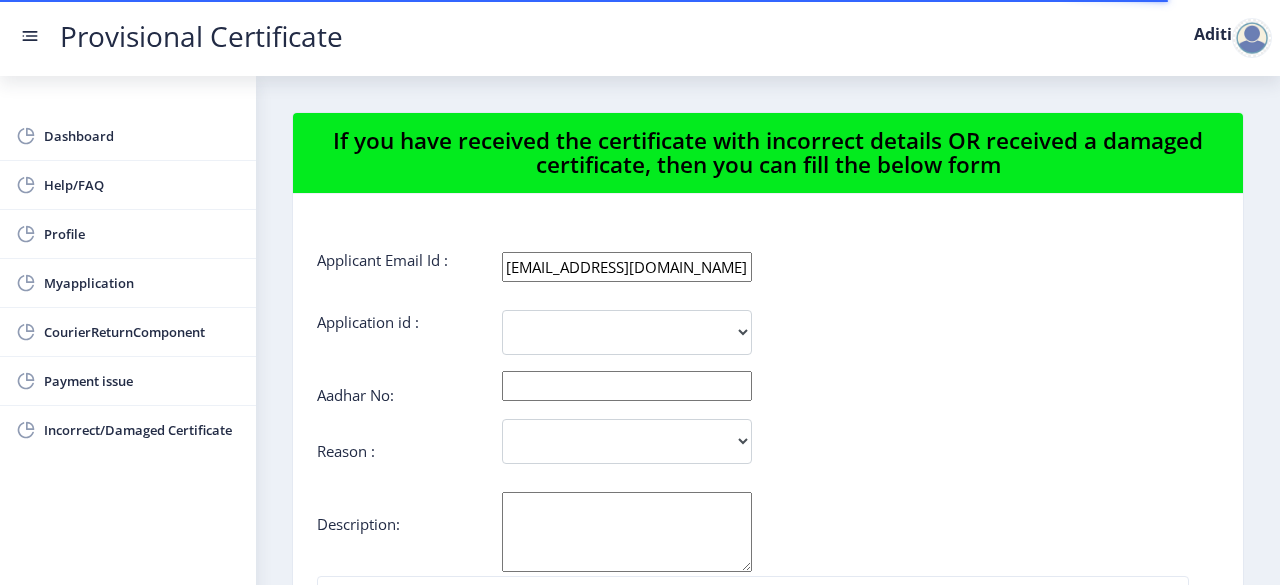 scroll, scrollTop: 245, scrollLeft: 0, axis: vertical 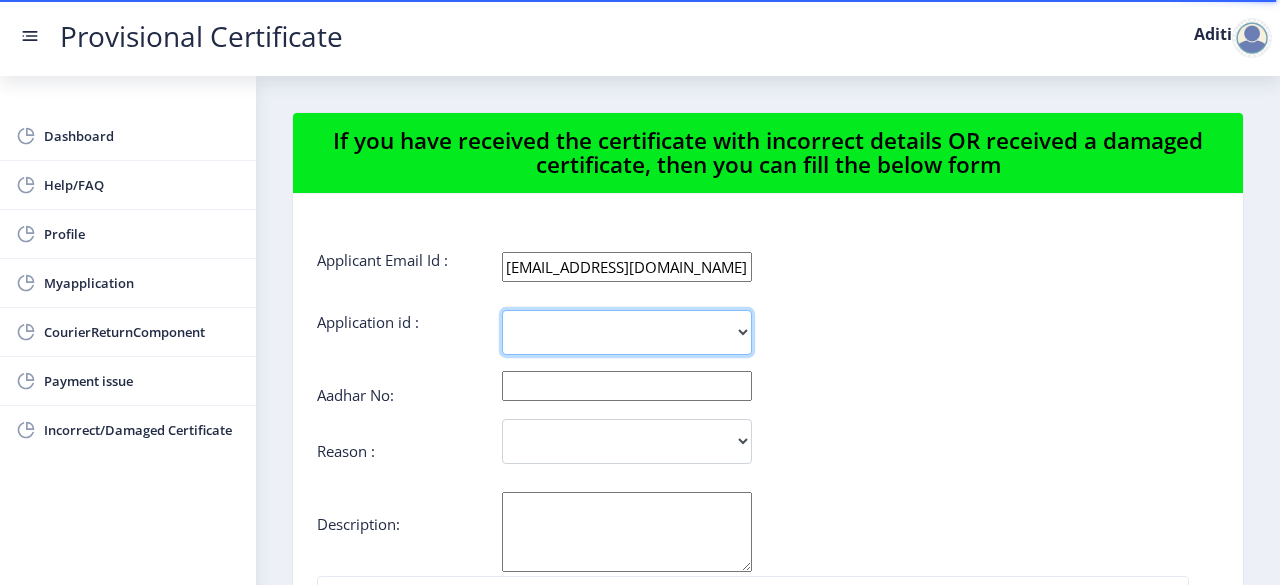click on "3014" at bounding box center [627, 332] 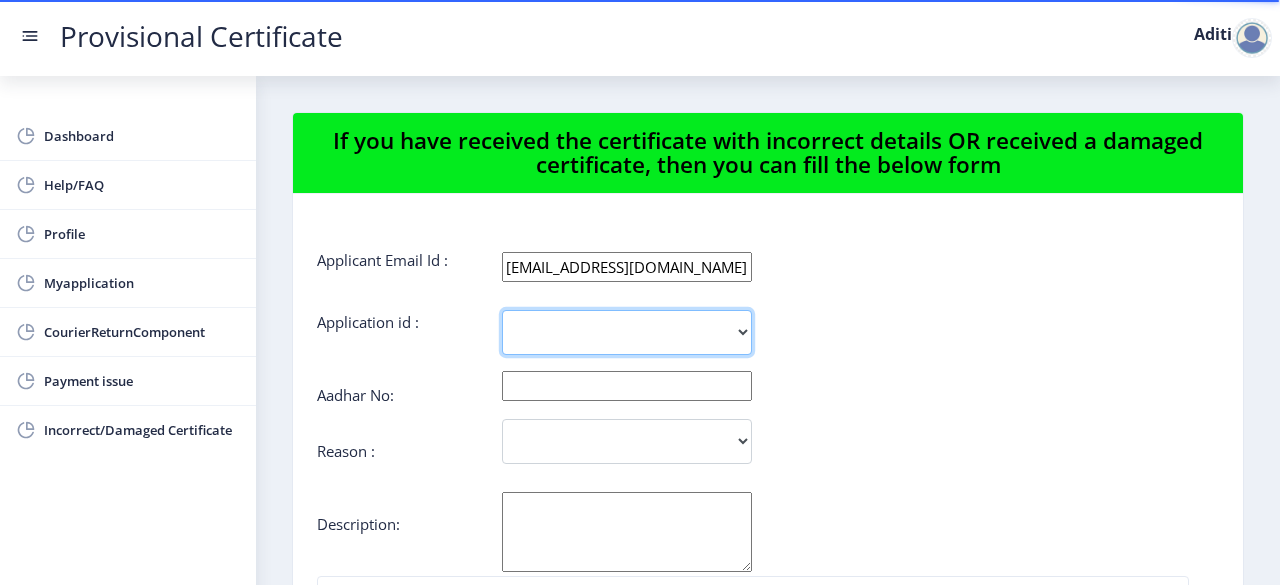 select on "3014" 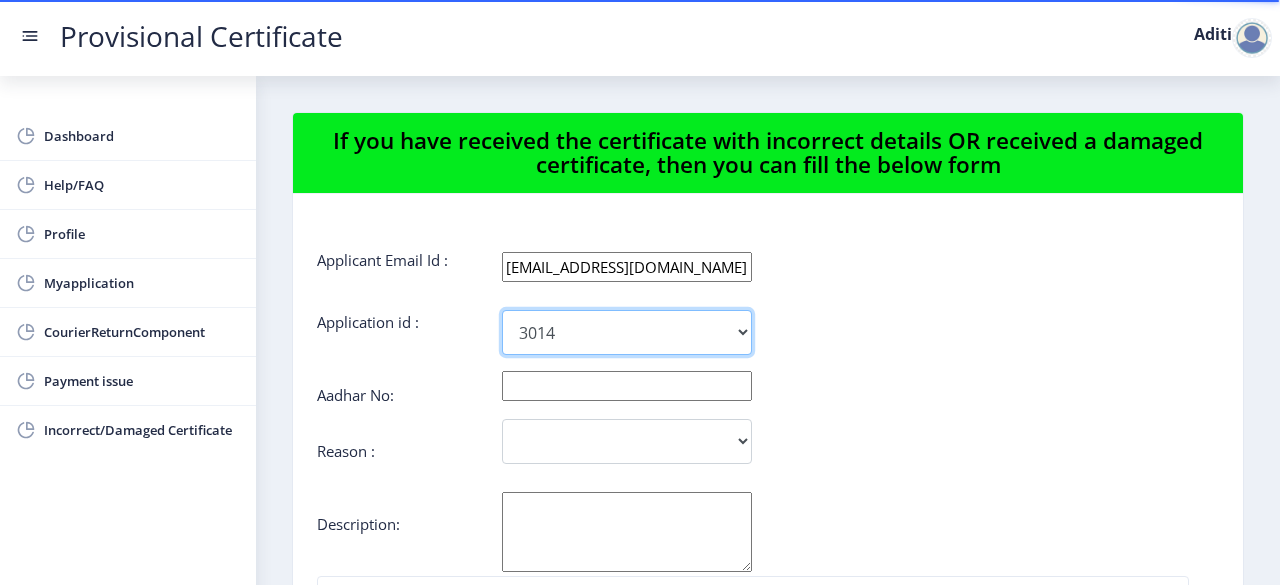 click on "3014" at bounding box center (627, 332) 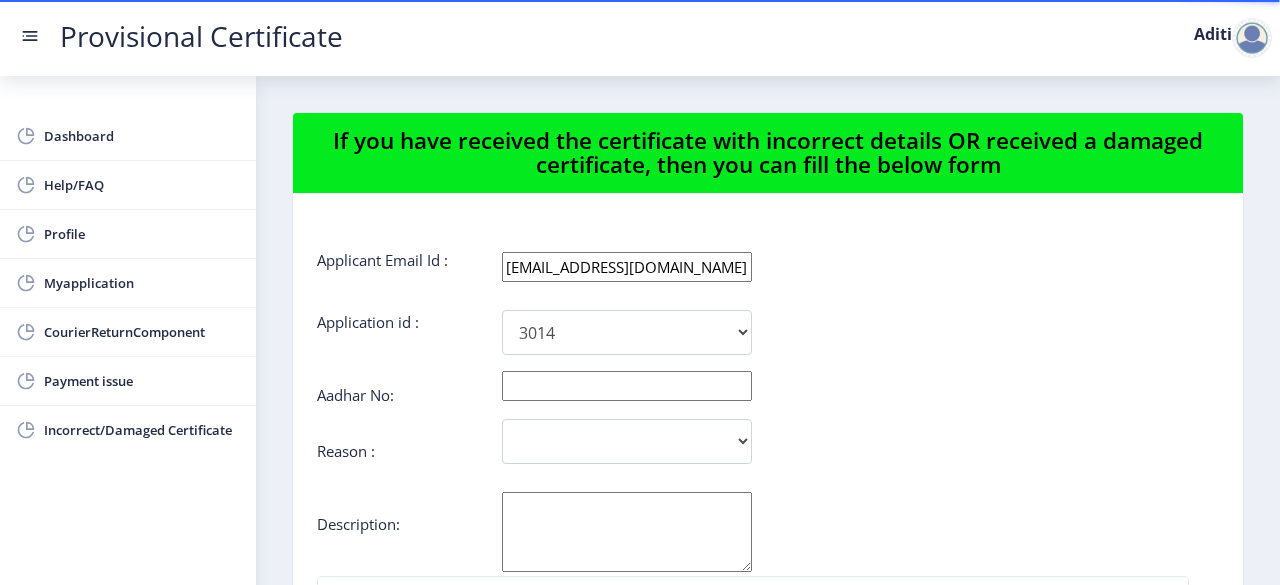 click 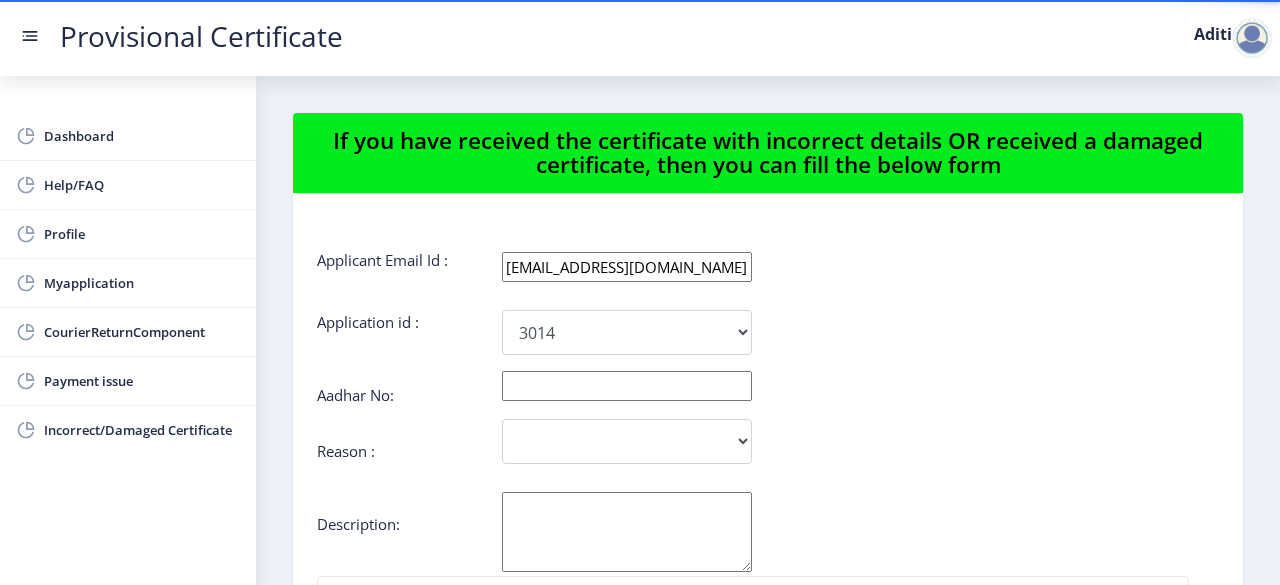scroll, scrollTop: 245, scrollLeft: 0, axis: vertical 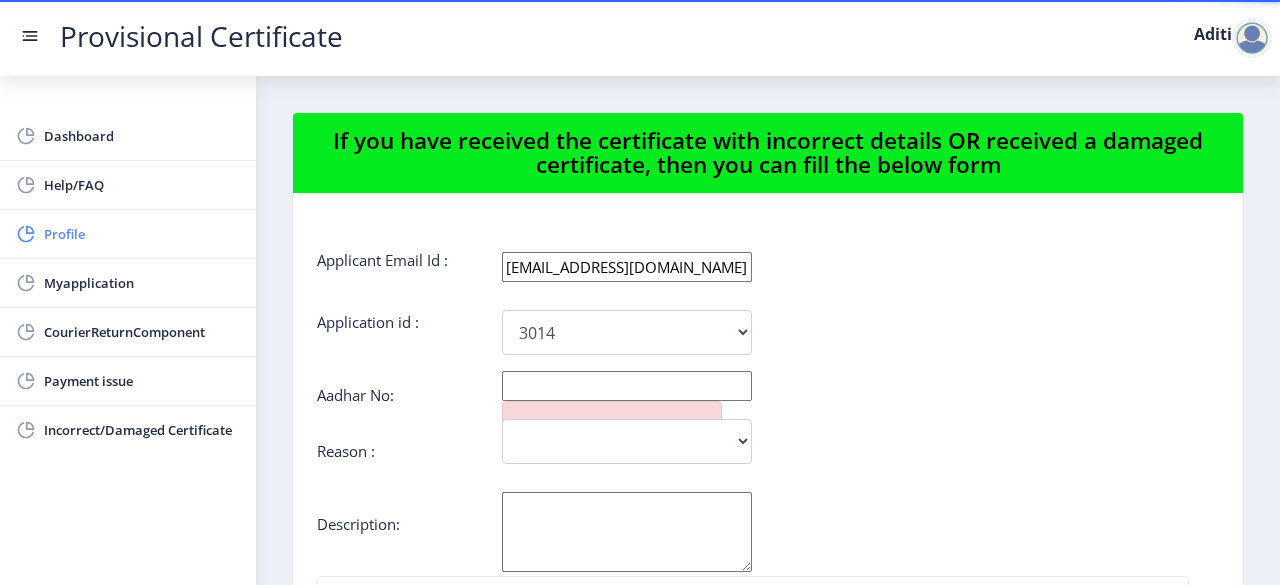 click on "Profile" 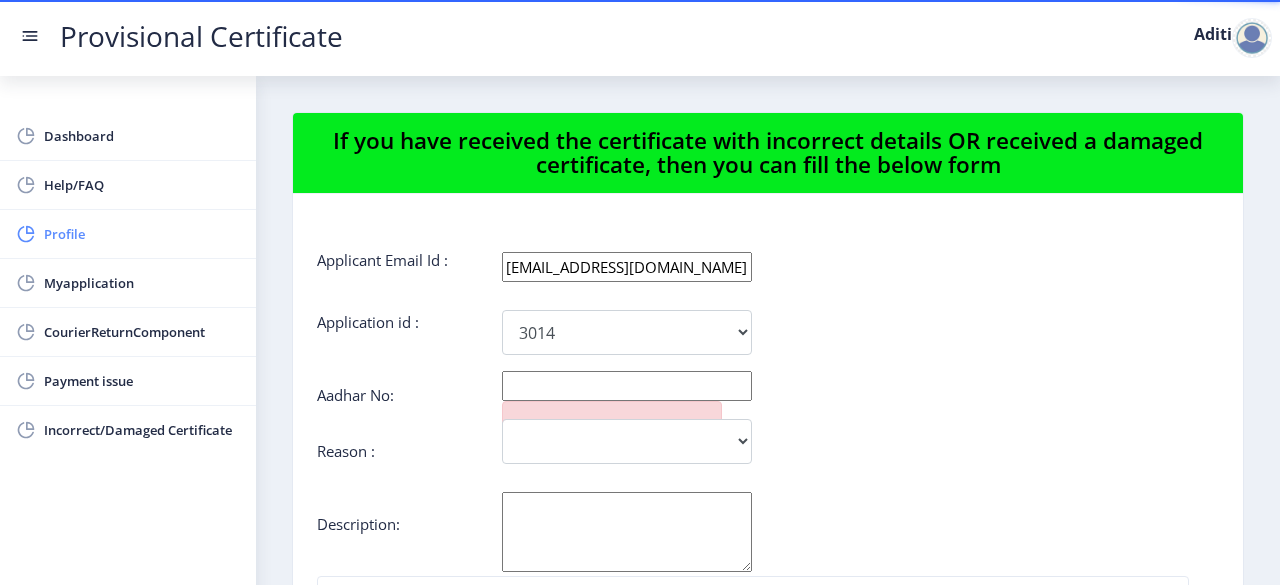 select on "[DEMOGRAPHIC_DATA]" 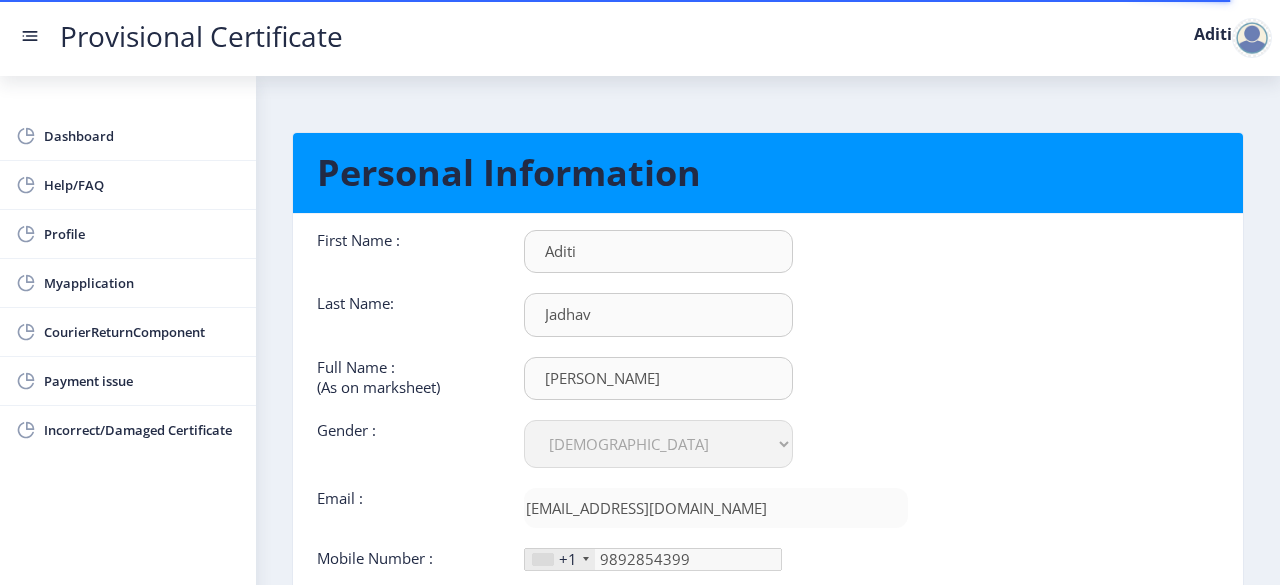 scroll, scrollTop: 1, scrollLeft: 0, axis: vertical 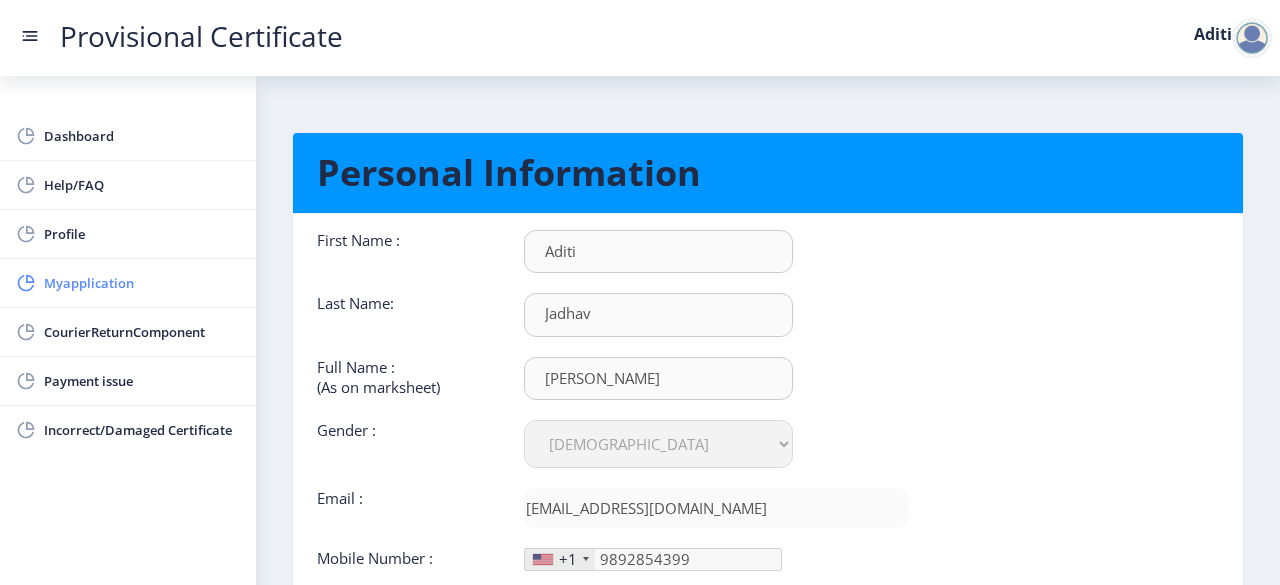 click on "Myapplication" 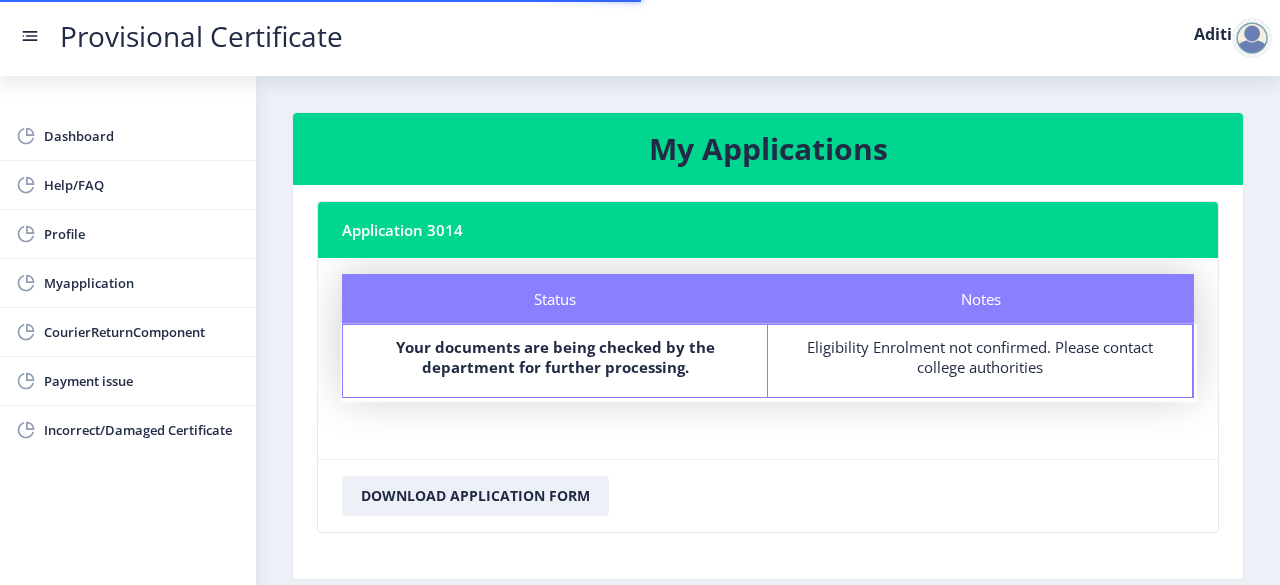 scroll, scrollTop: 94, scrollLeft: 0, axis: vertical 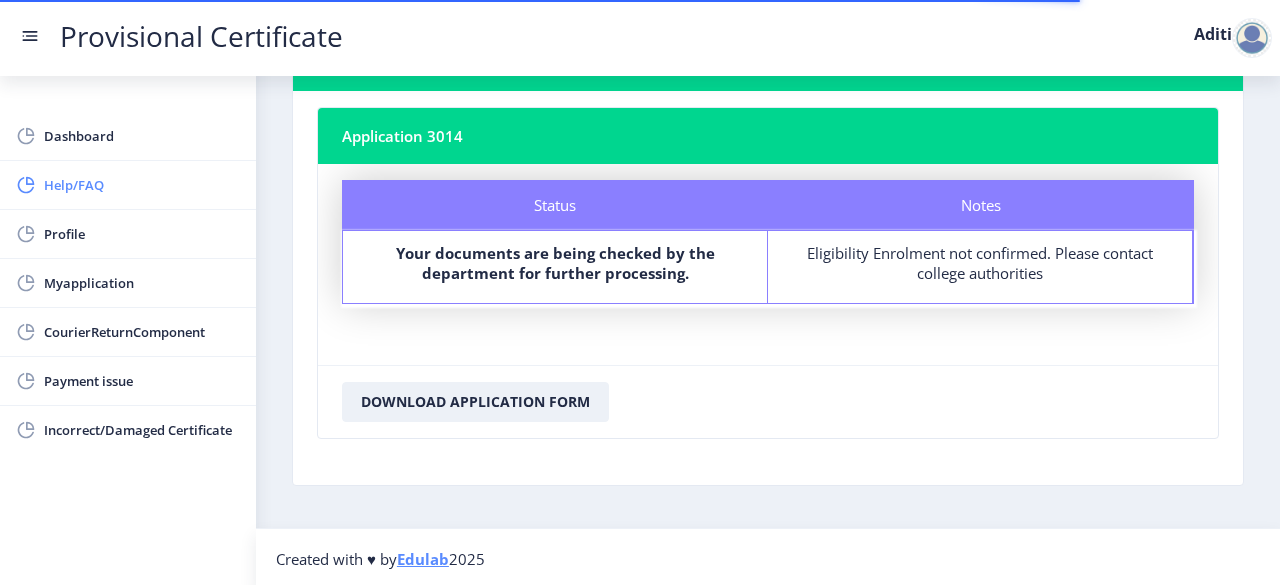 click on "Help/FAQ" 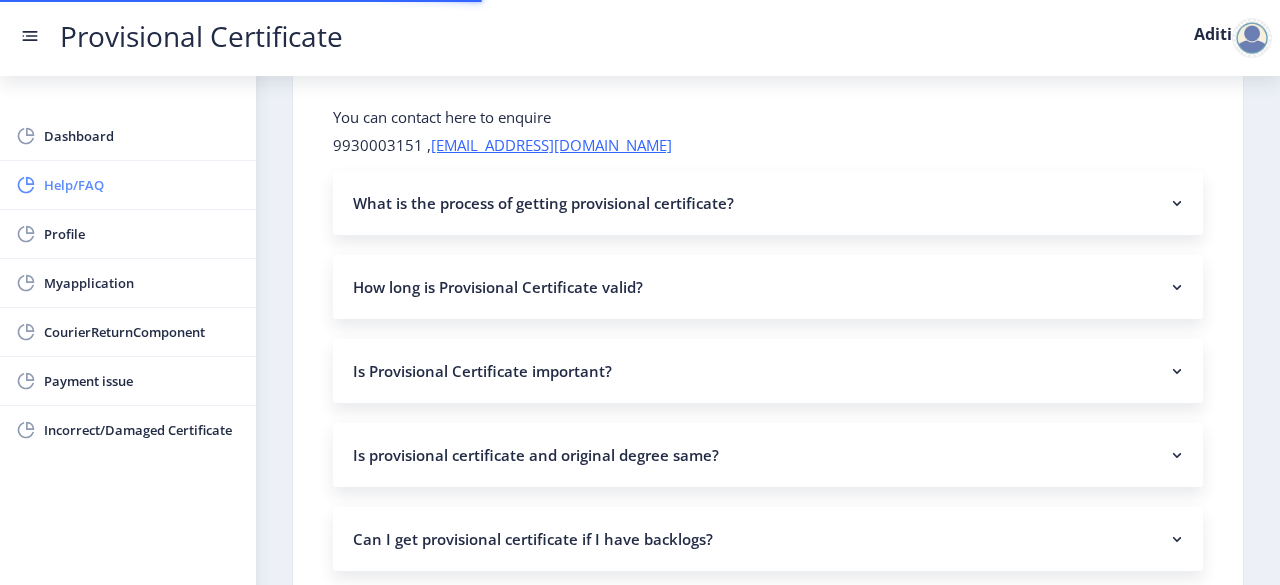 scroll, scrollTop: 0, scrollLeft: 0, axis: both 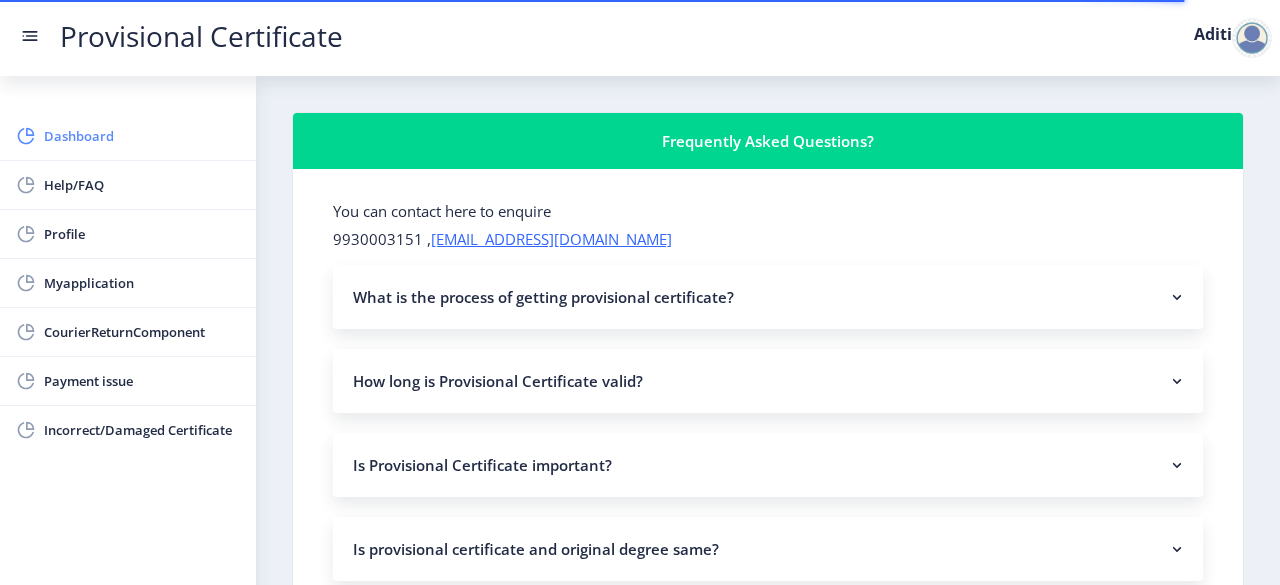 click on "Dashboard" 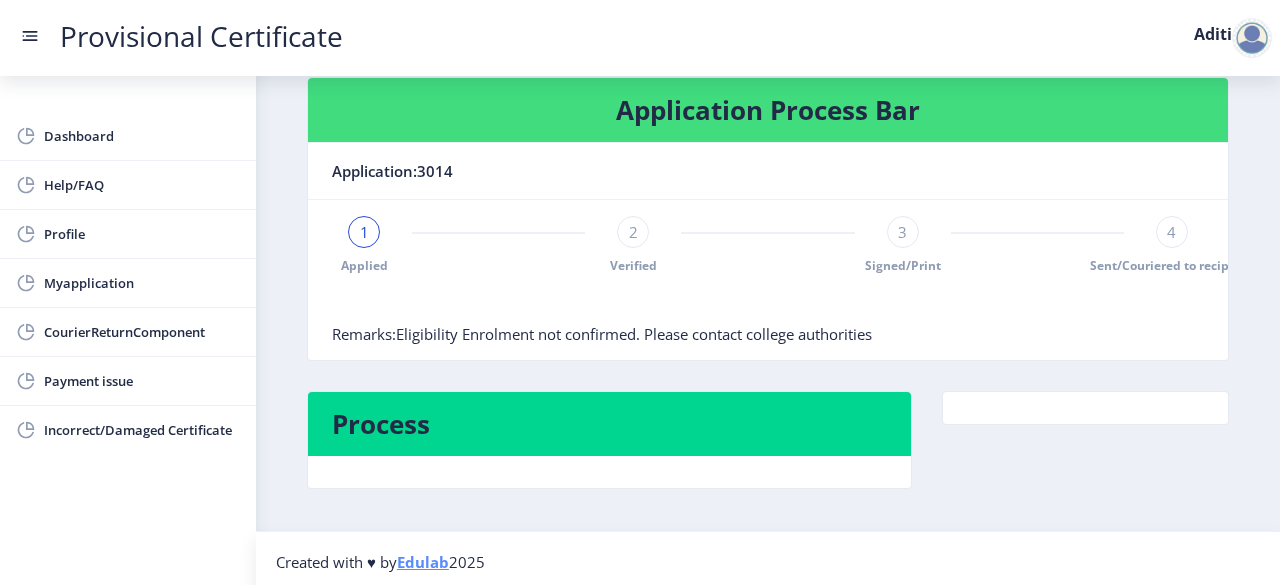 scroll, scrollTop: 359, scrollLeft: 0, axis: vertical 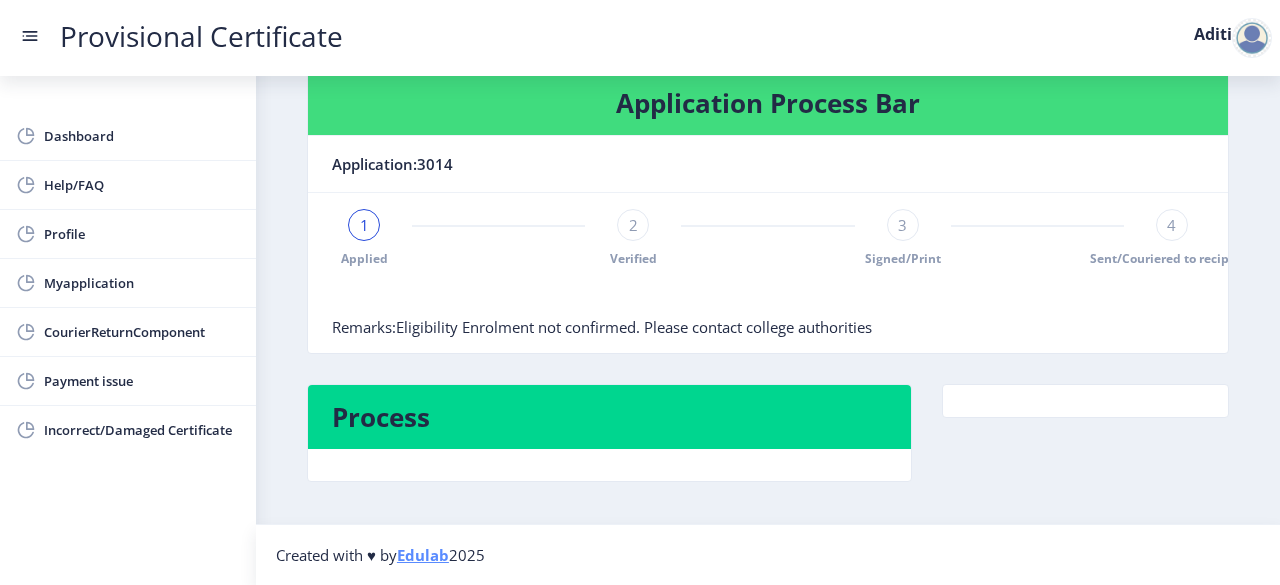 click on "2" 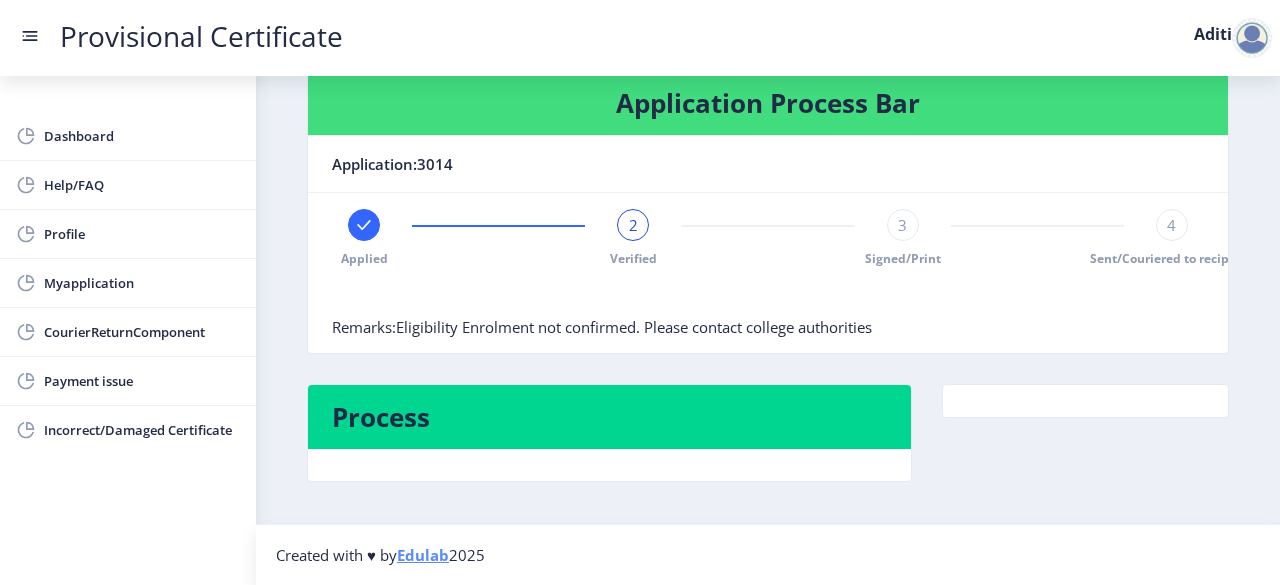 click on "3" 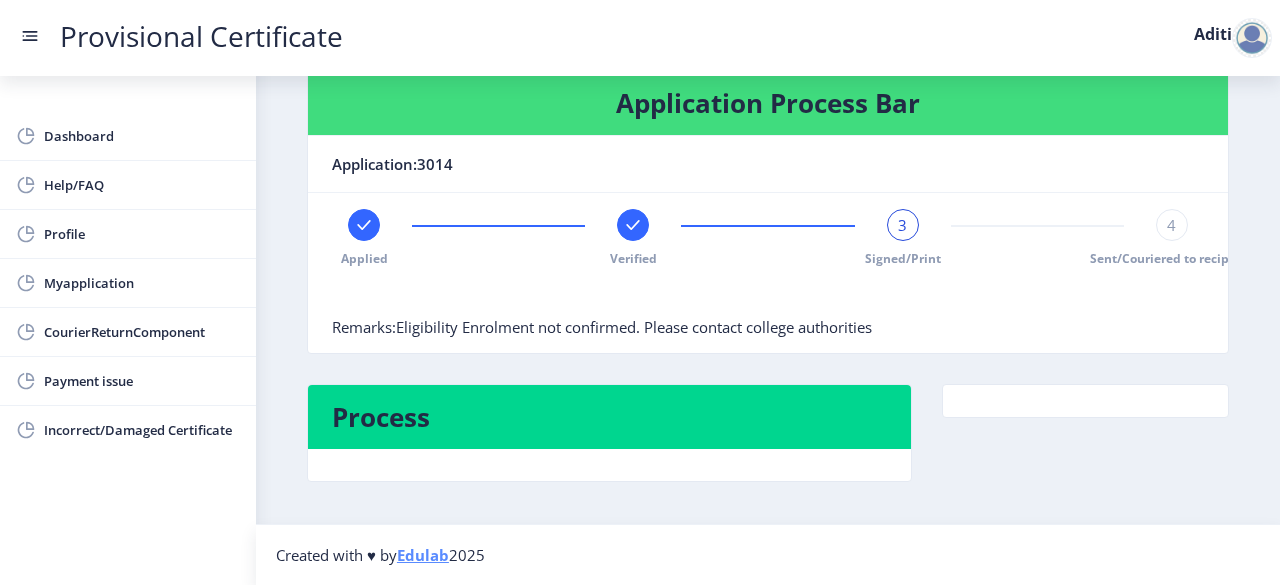 click on "4" 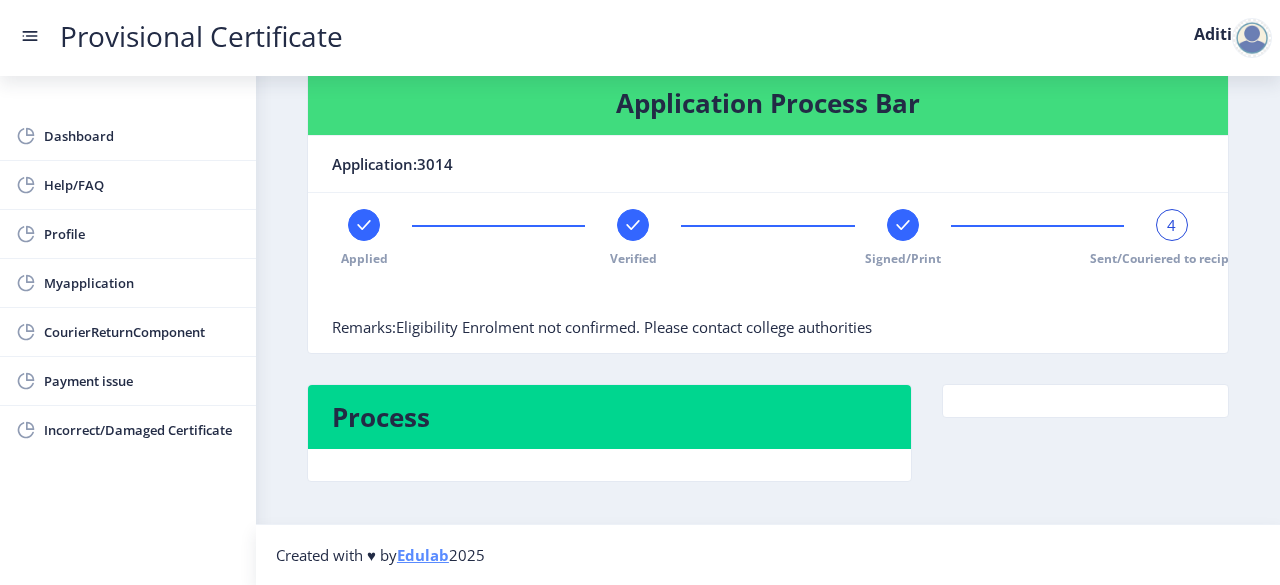 click 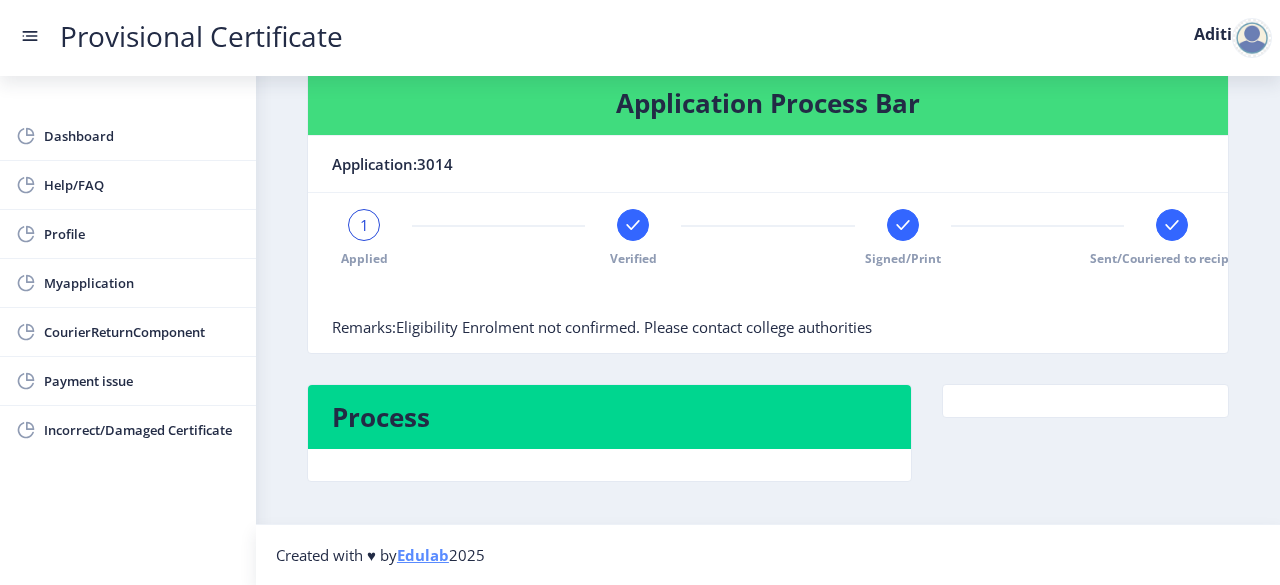 click 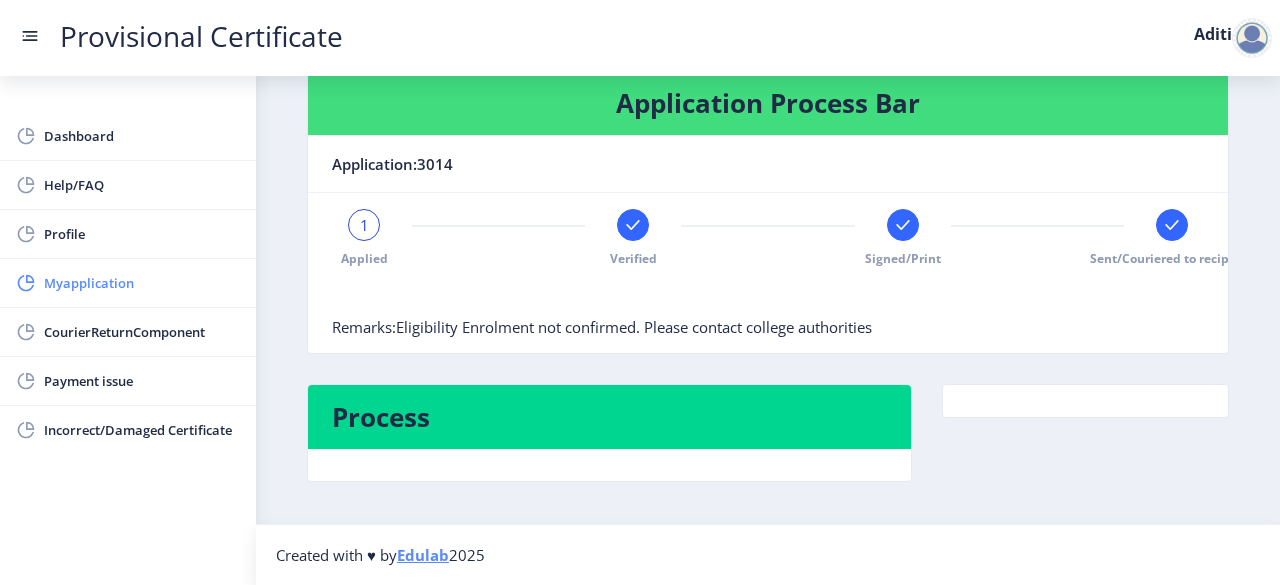 click on "Myapplication" 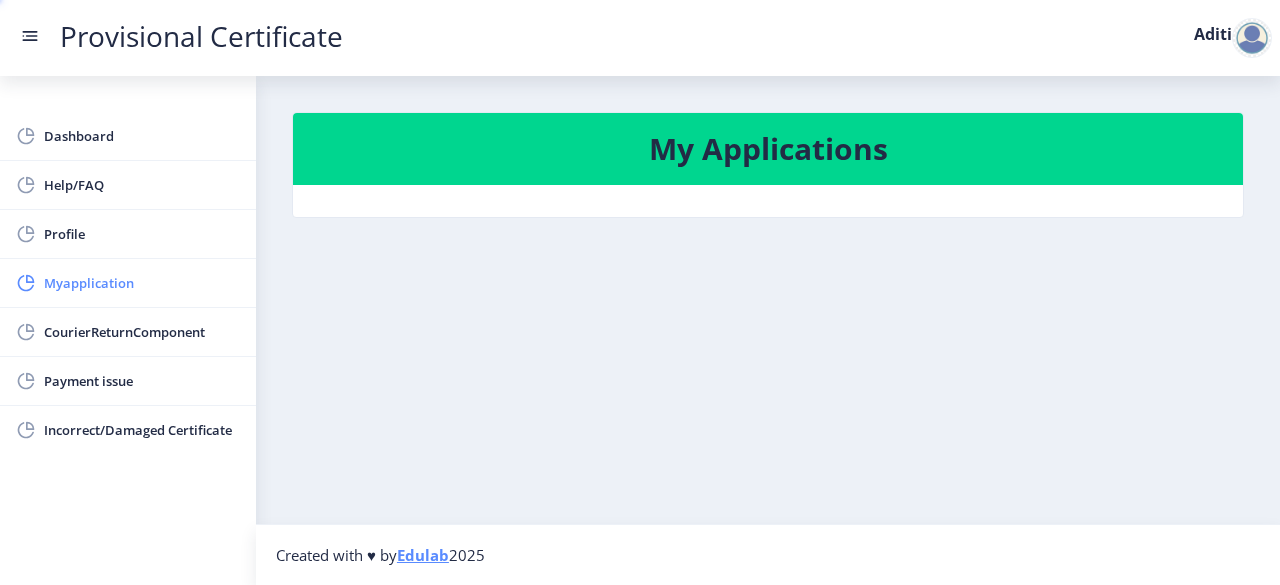 scroll, scrollTop: 0, scrollLeft: 0, axis: both 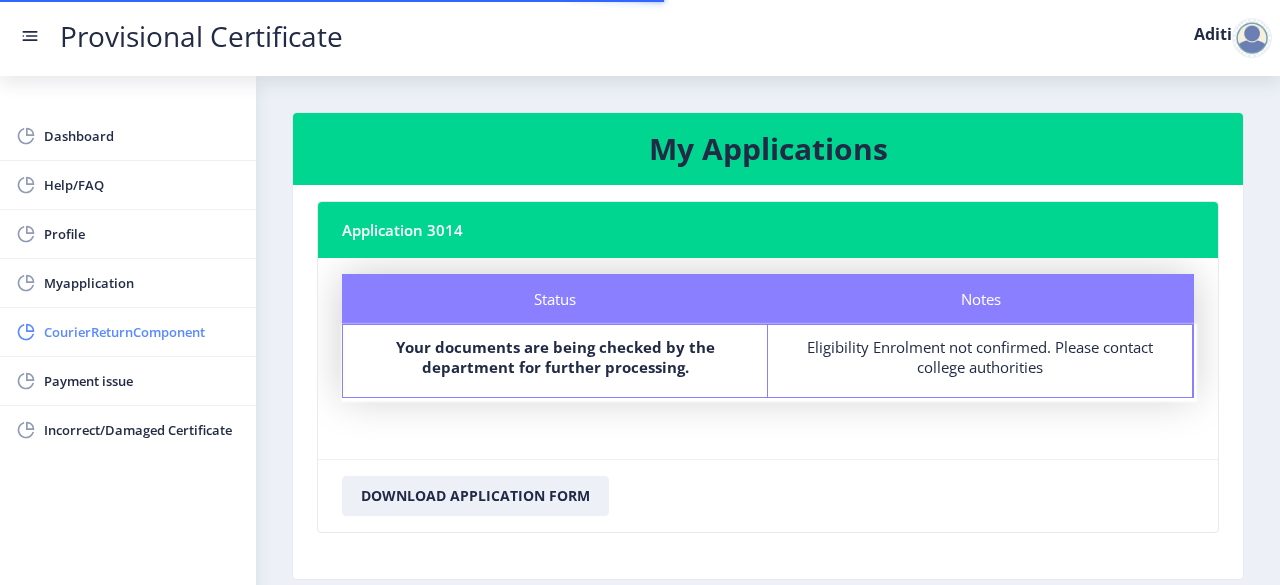 click on "CourierReturnComponent" 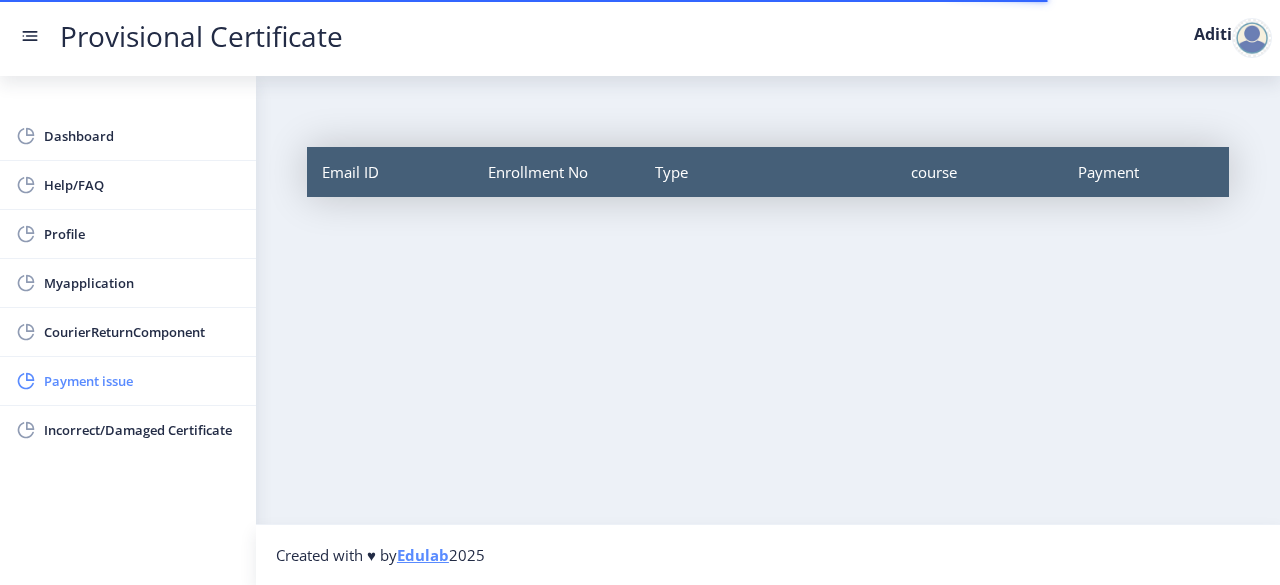 click on "Payment issue" 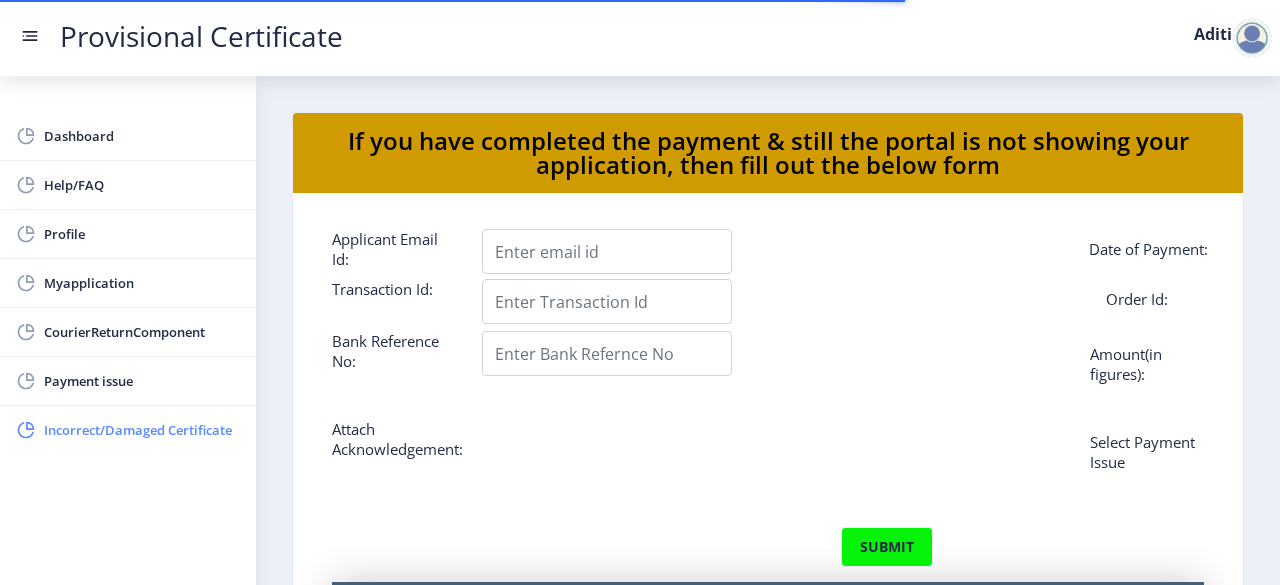 click on "Incorrect/Damaged Certificate" 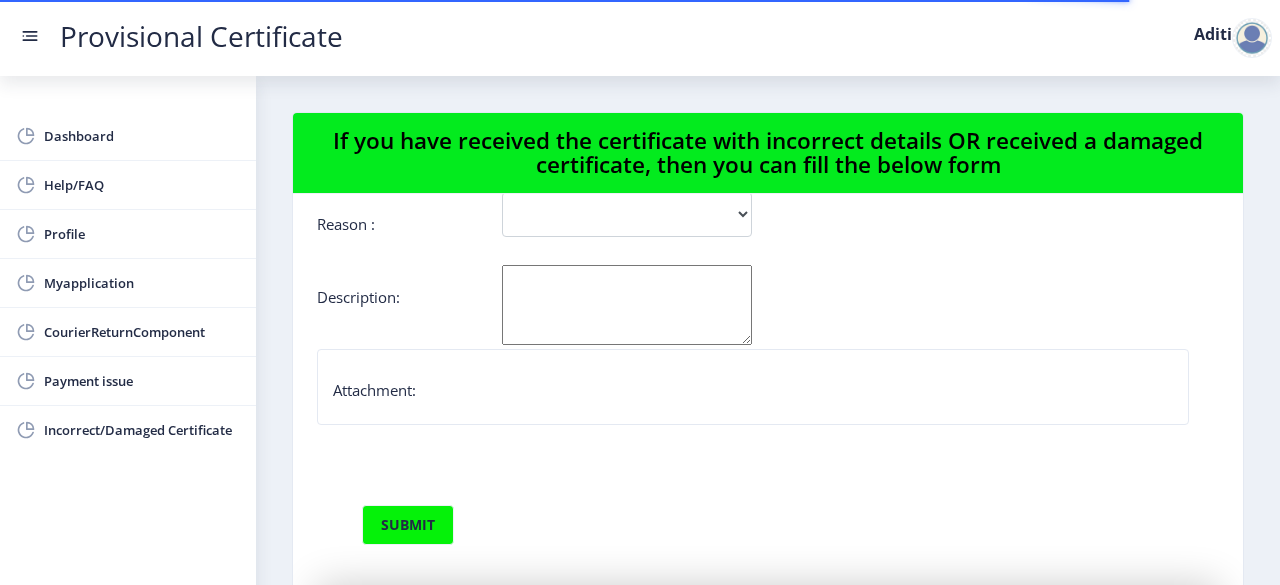 scroll, scrollTop: 245, scrollLeft: 0, axis: vertical 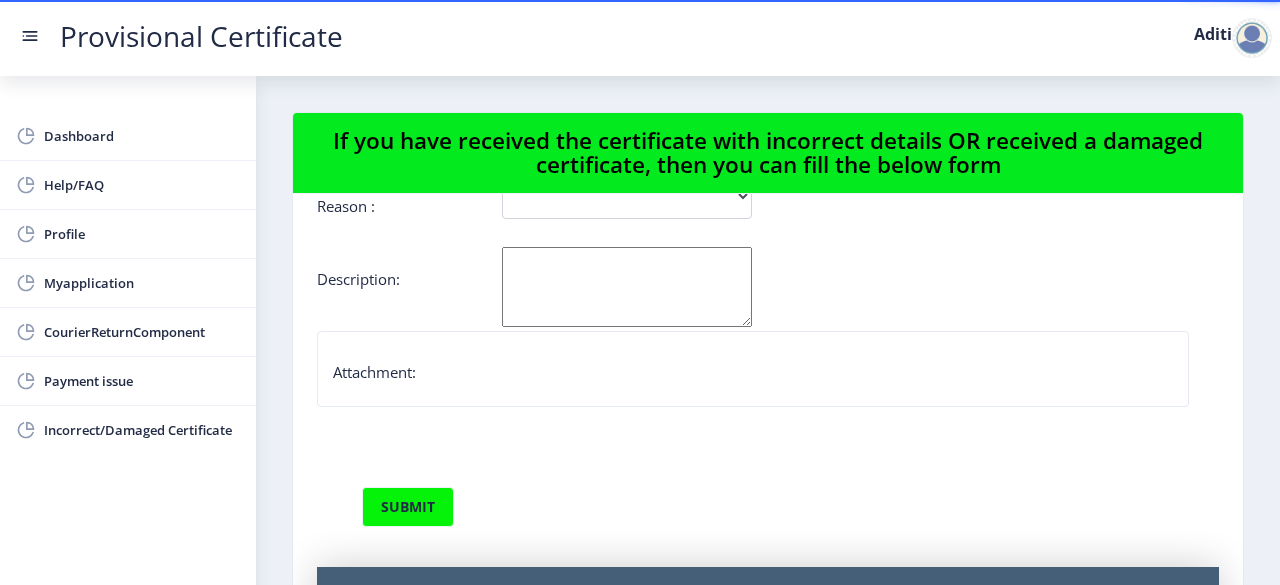 click on "Attachment:" 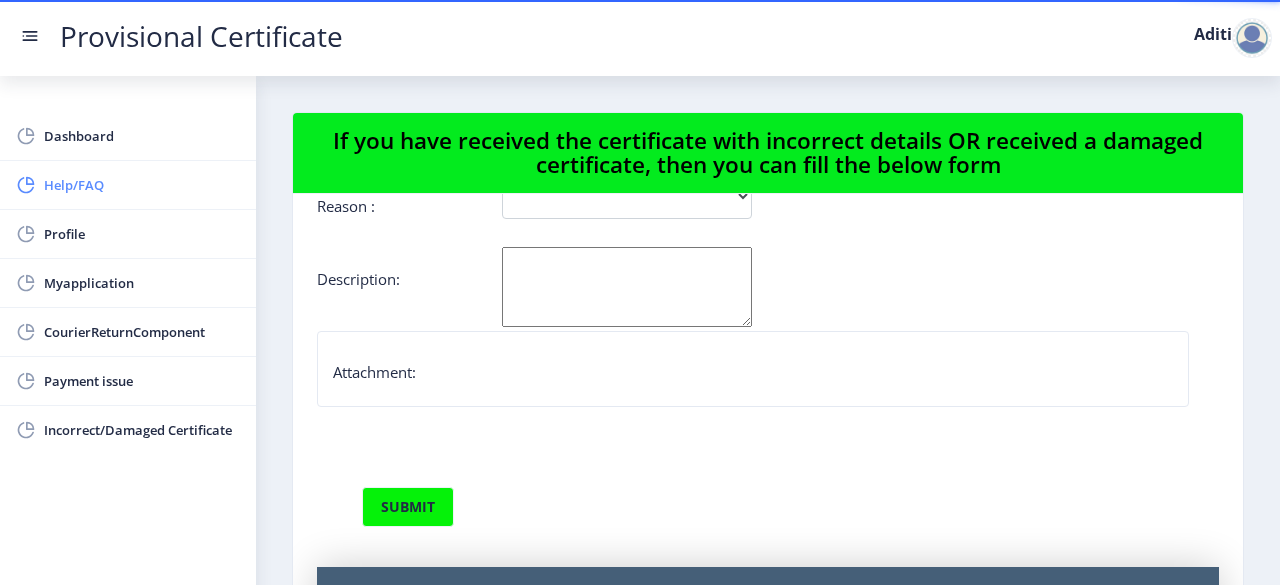 click on "Help/FAQ" 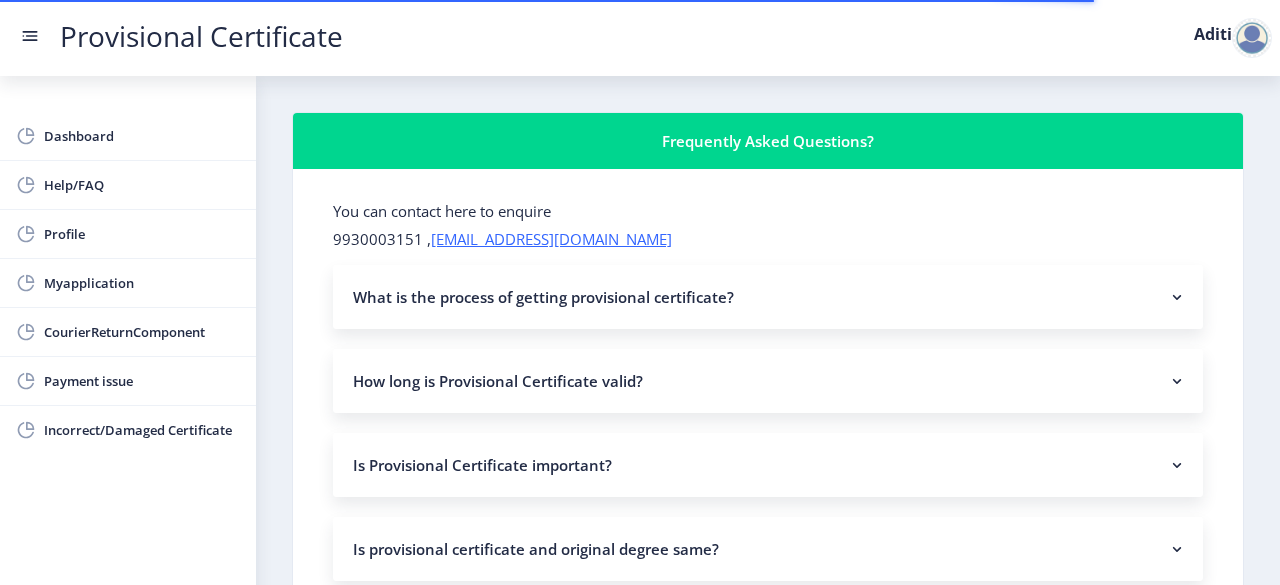 click on "Dashboard Help/FAQ Profile Myapplication CourierReturnComponent Payment issue Incorrect/Damaged Certificate" 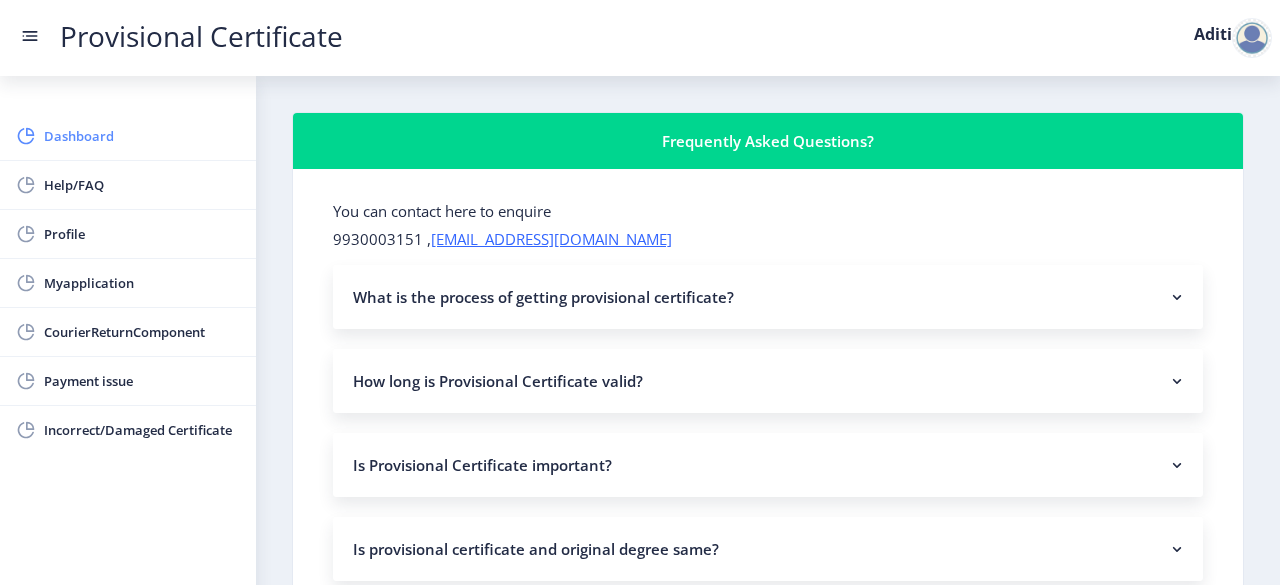 click on "Dashboard" 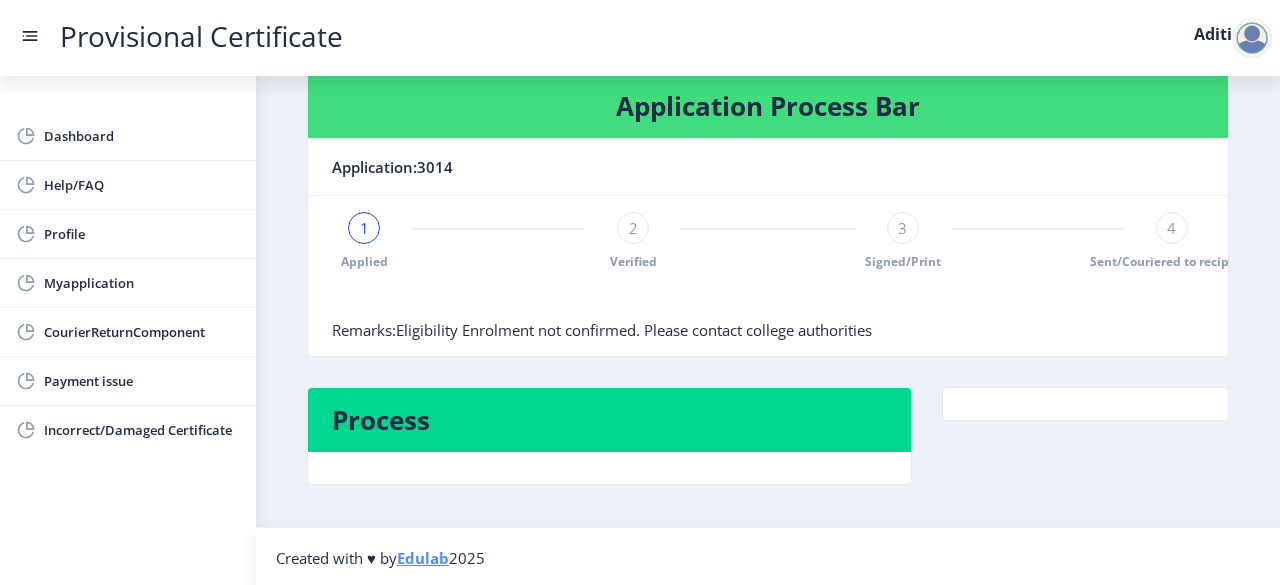 scroll, scrollTop: 359, scrollLeft: 0, axis: vertical 